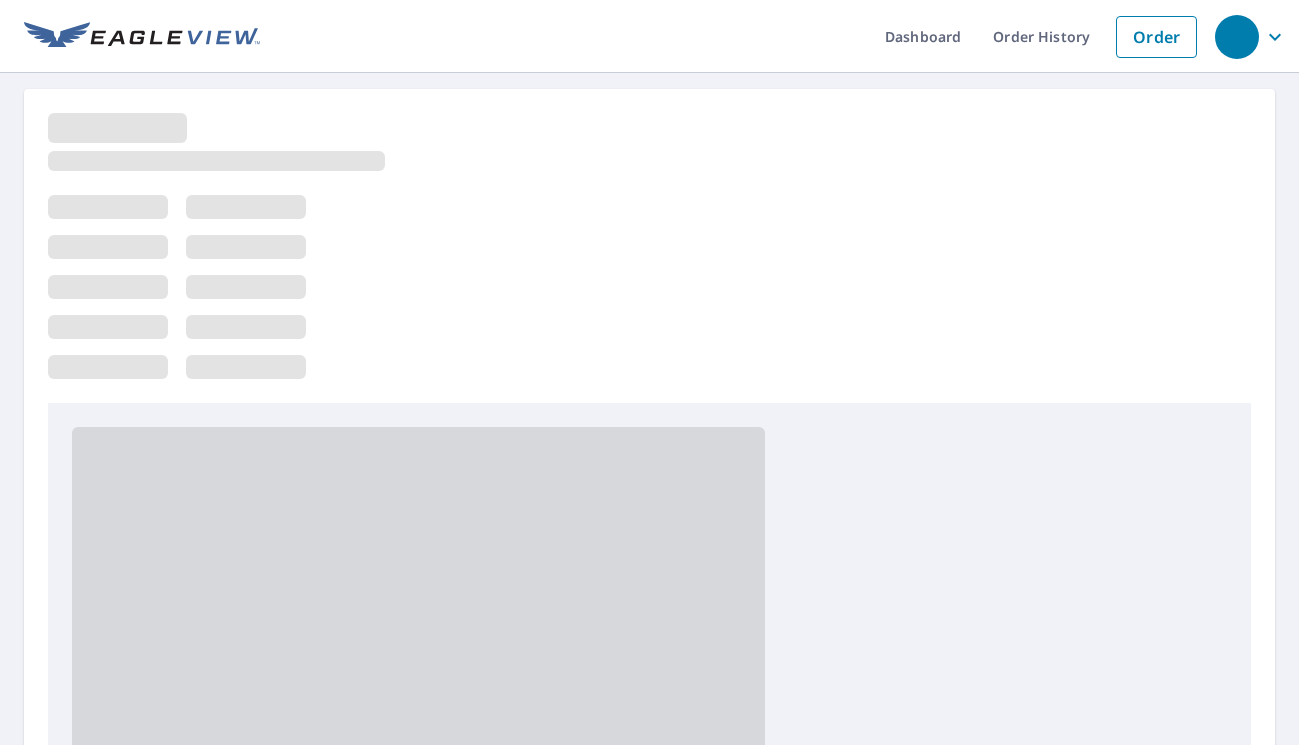 scroll, scrollTop: 0, scrollLeft: 0, axis: both 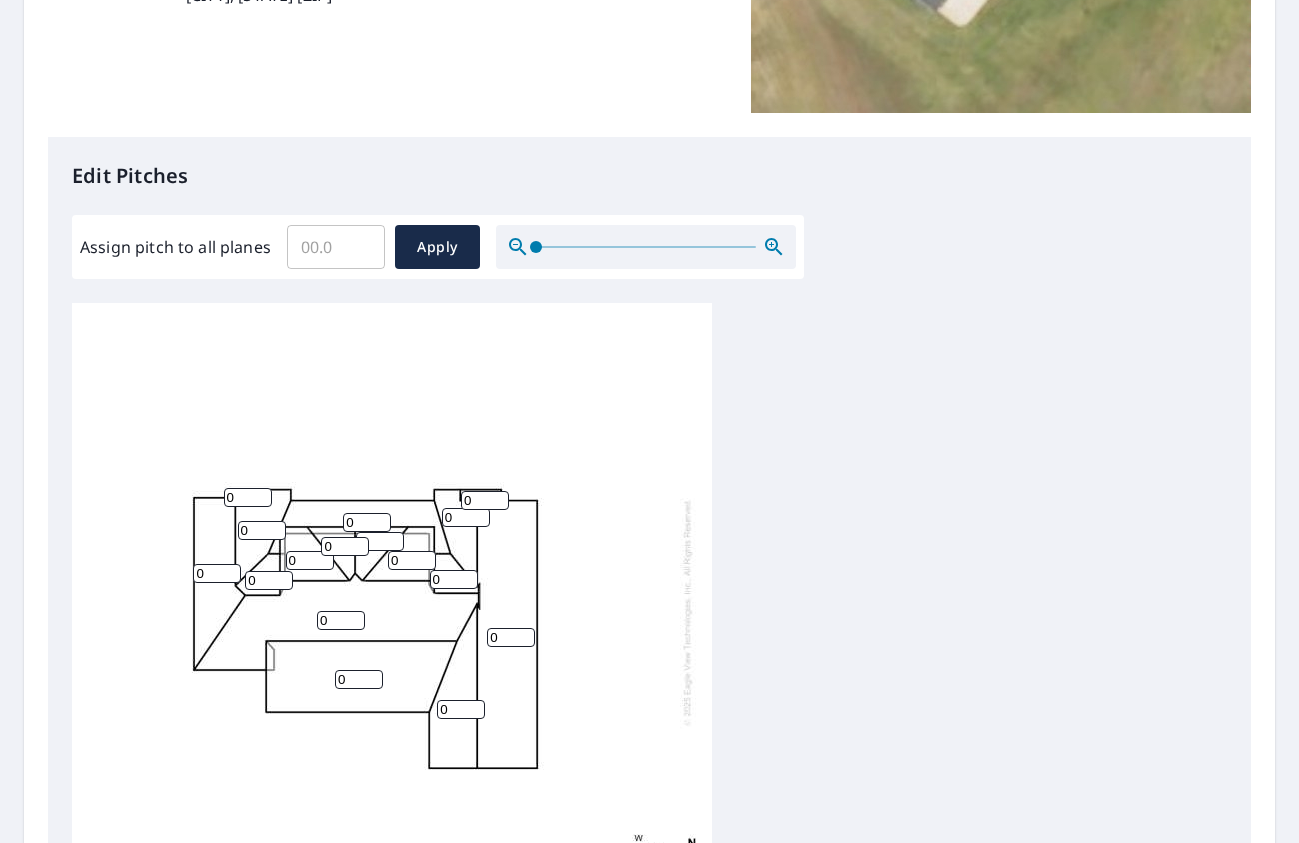click on "0" at bounding box center (359, 679) 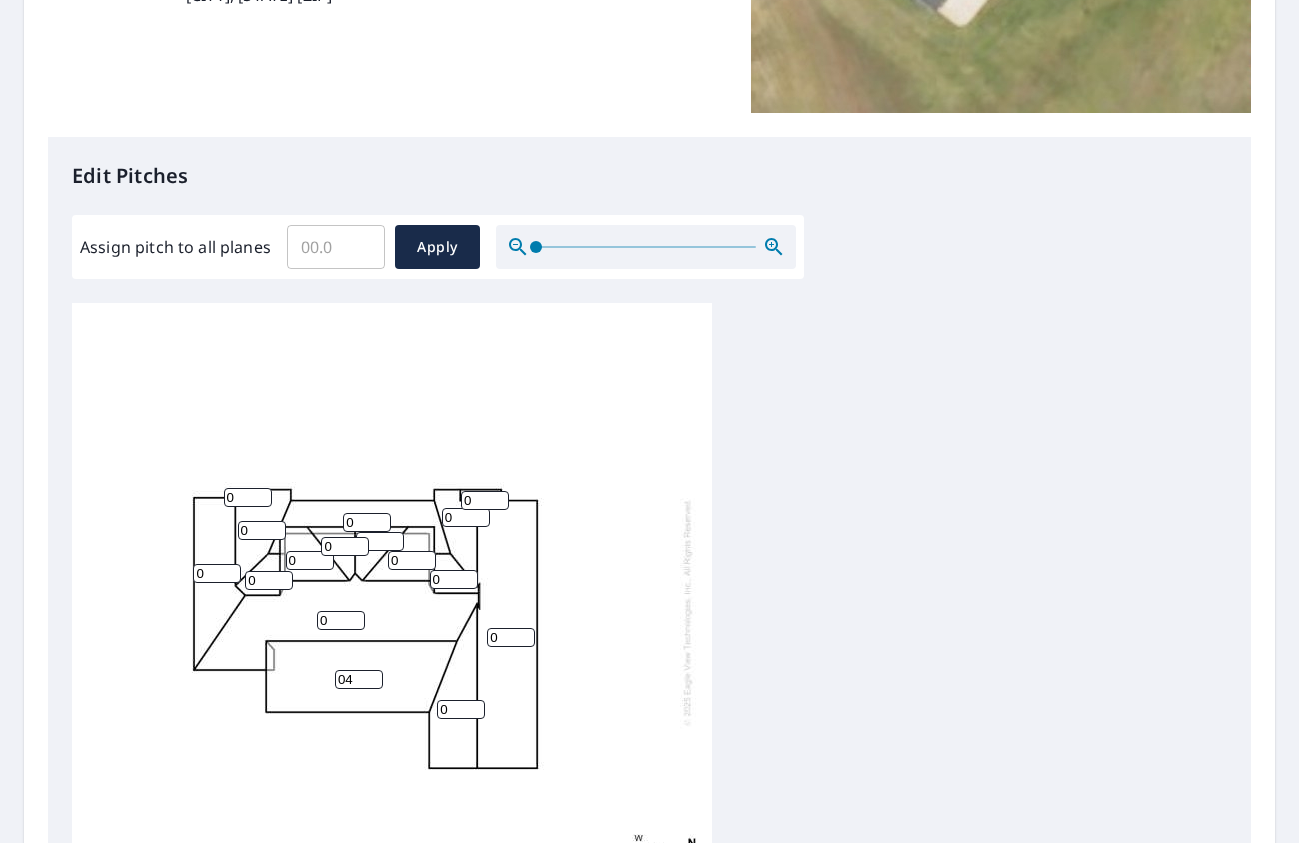type on "0" 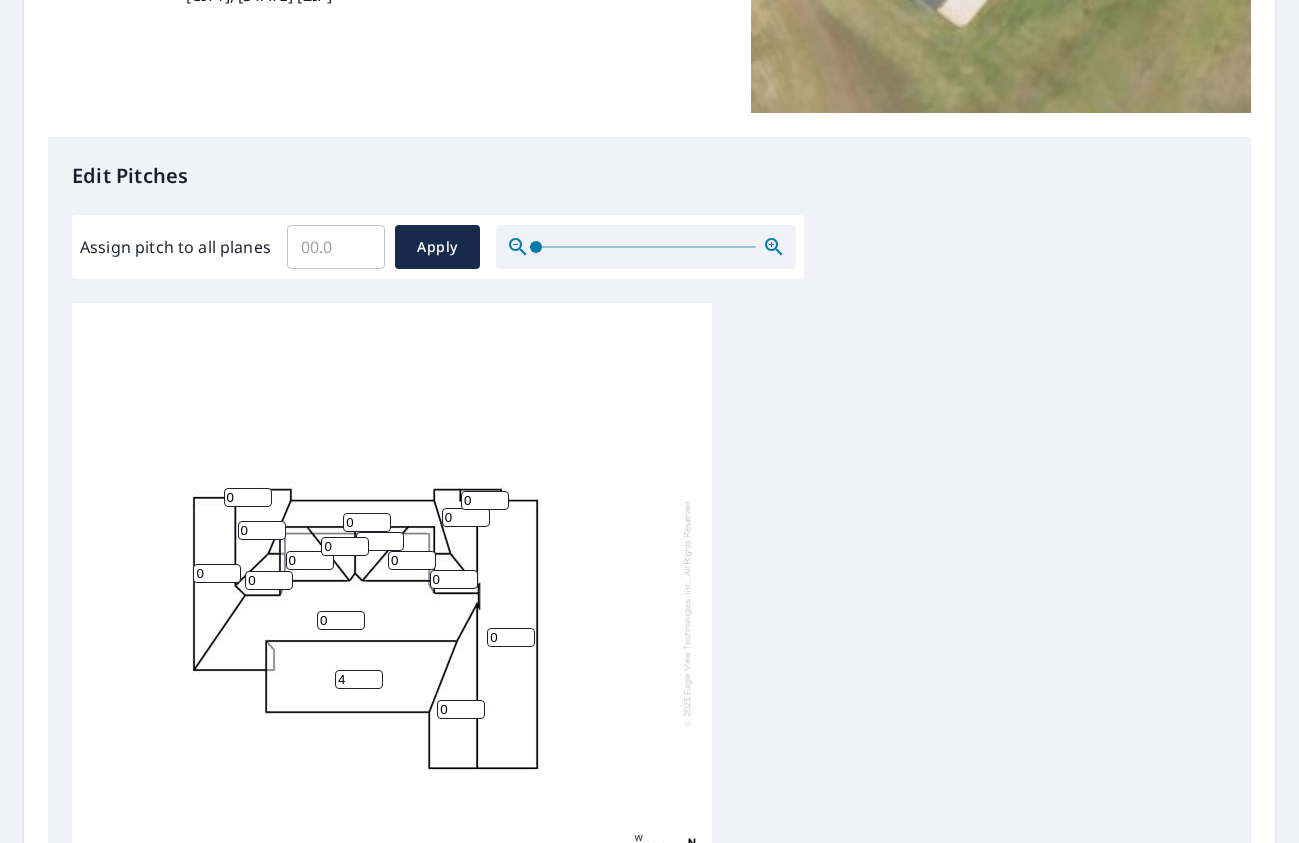 type on "4" 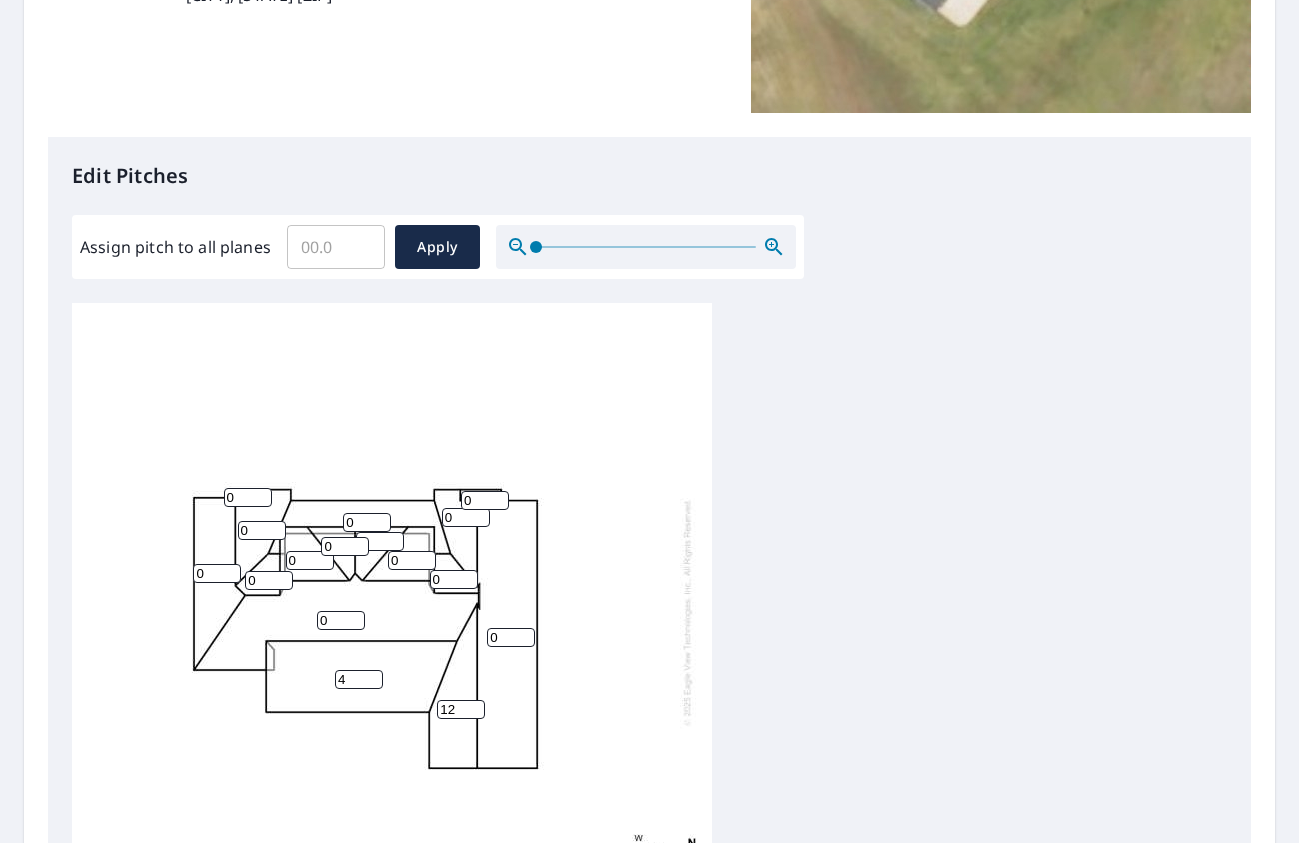 type on "12" 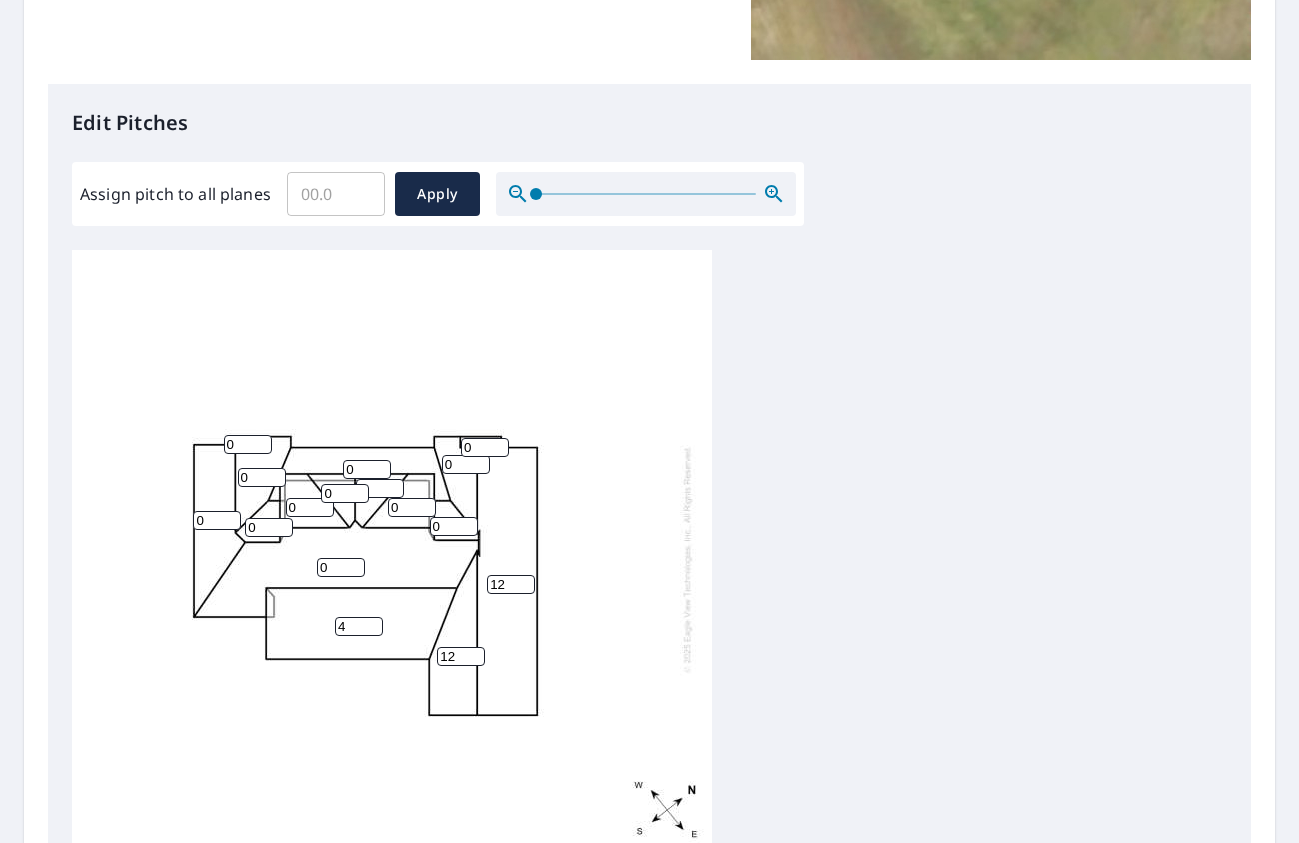 scroll, scrollTop: 500, scrollLeft: 0, axis: vertical 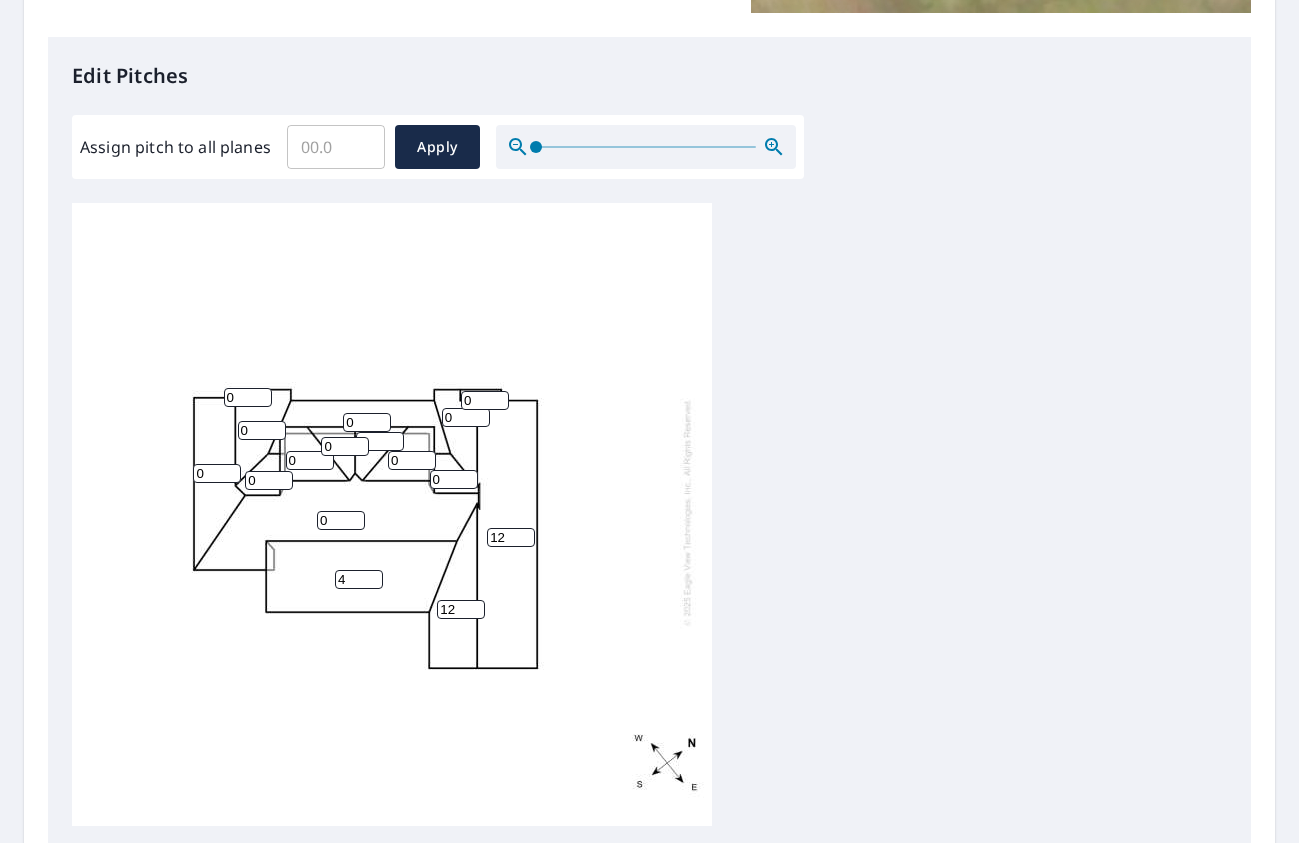 type on "12" 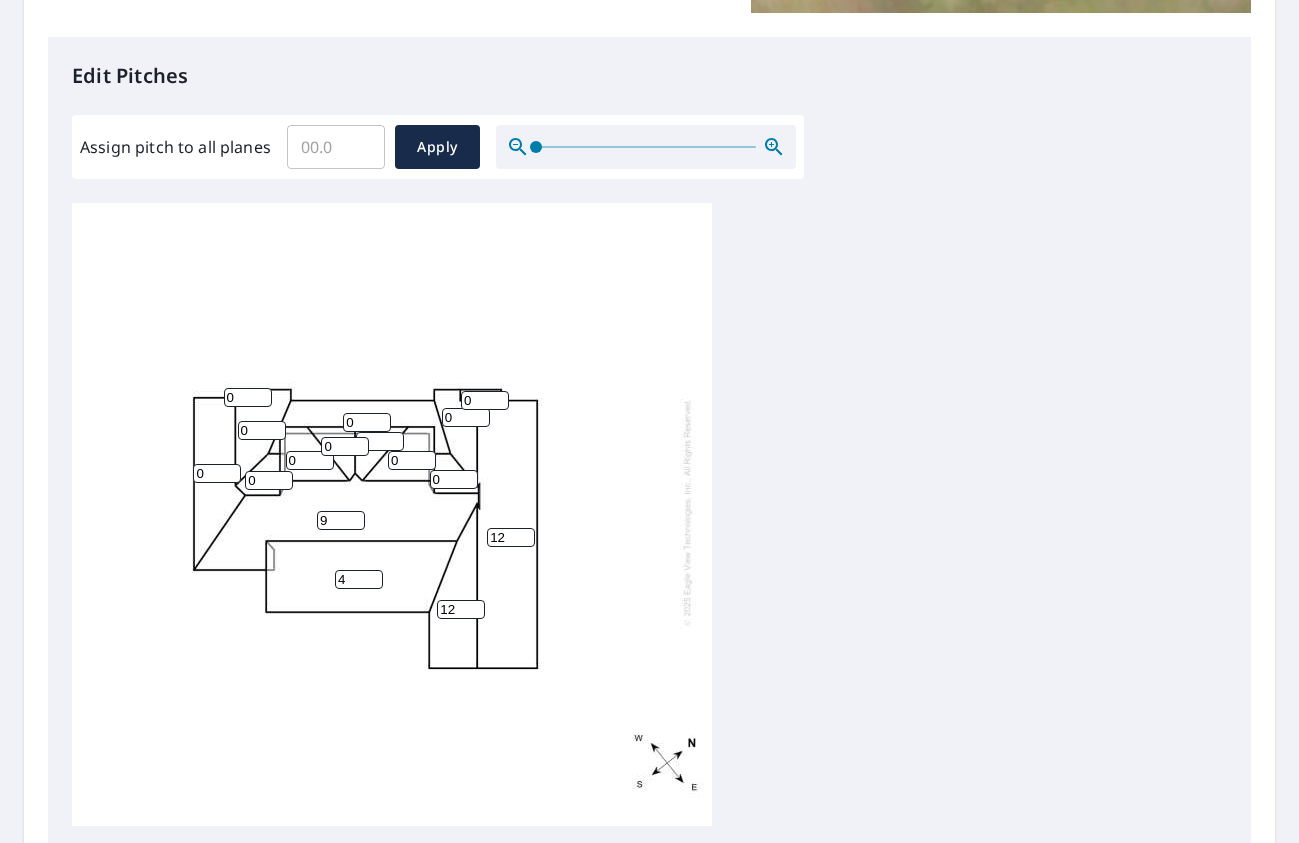 type on "9" 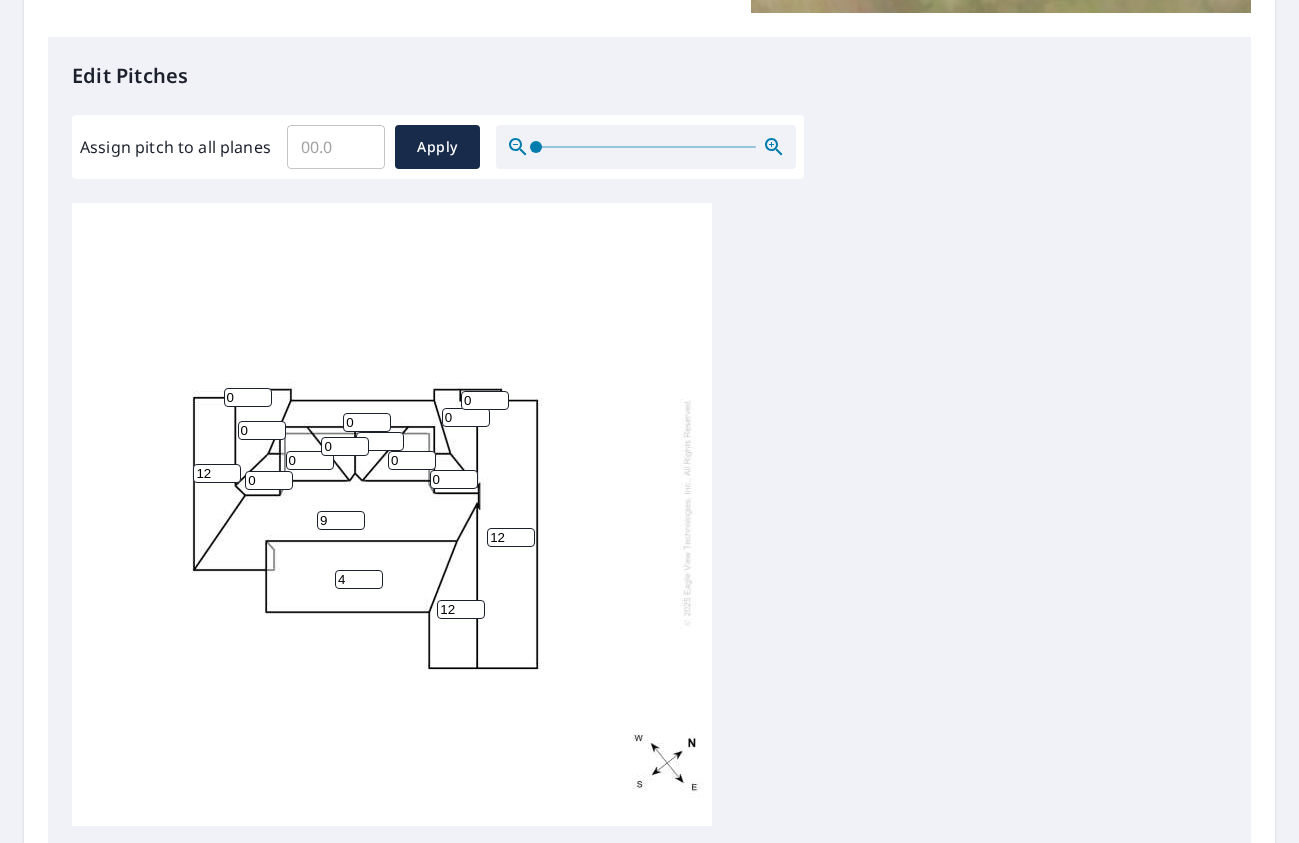 type on "12" 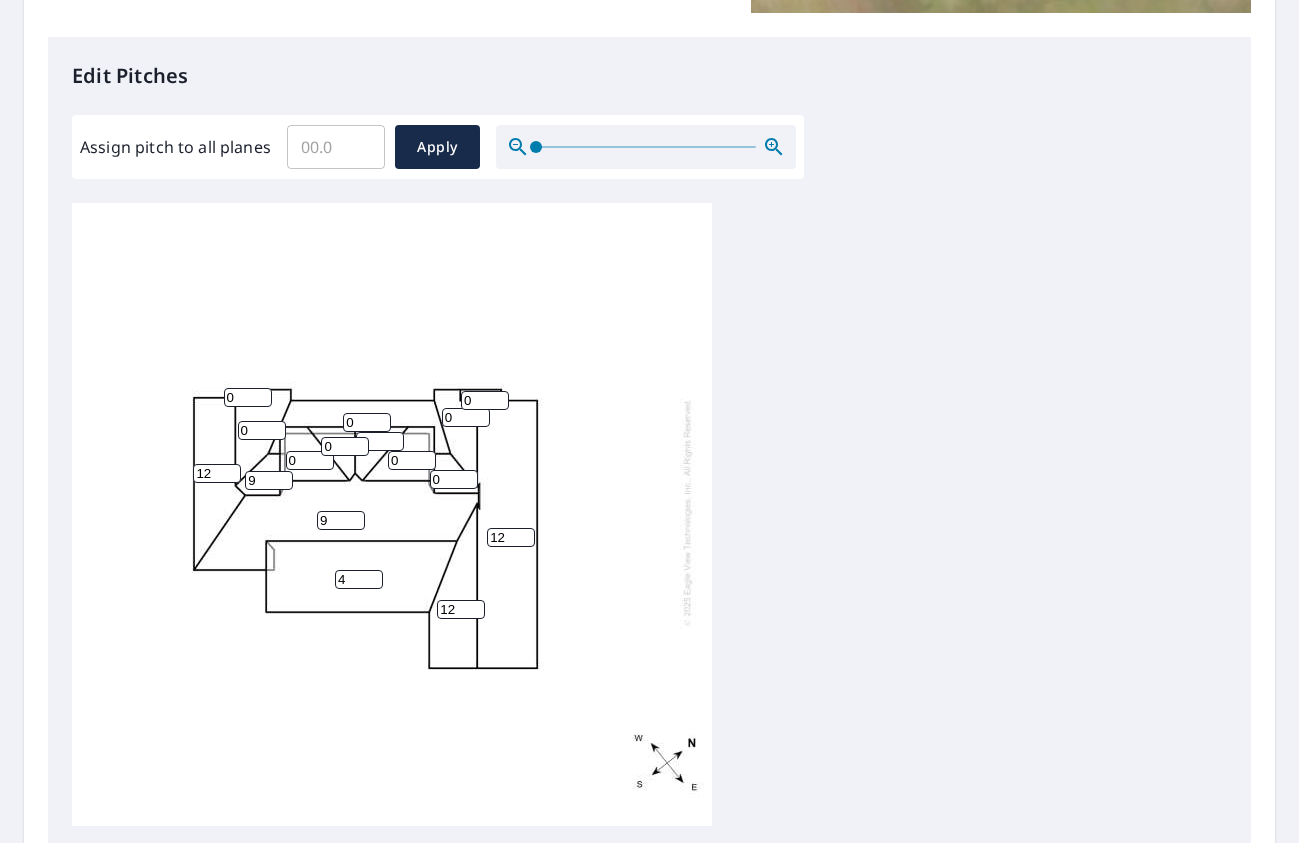 type on "9" 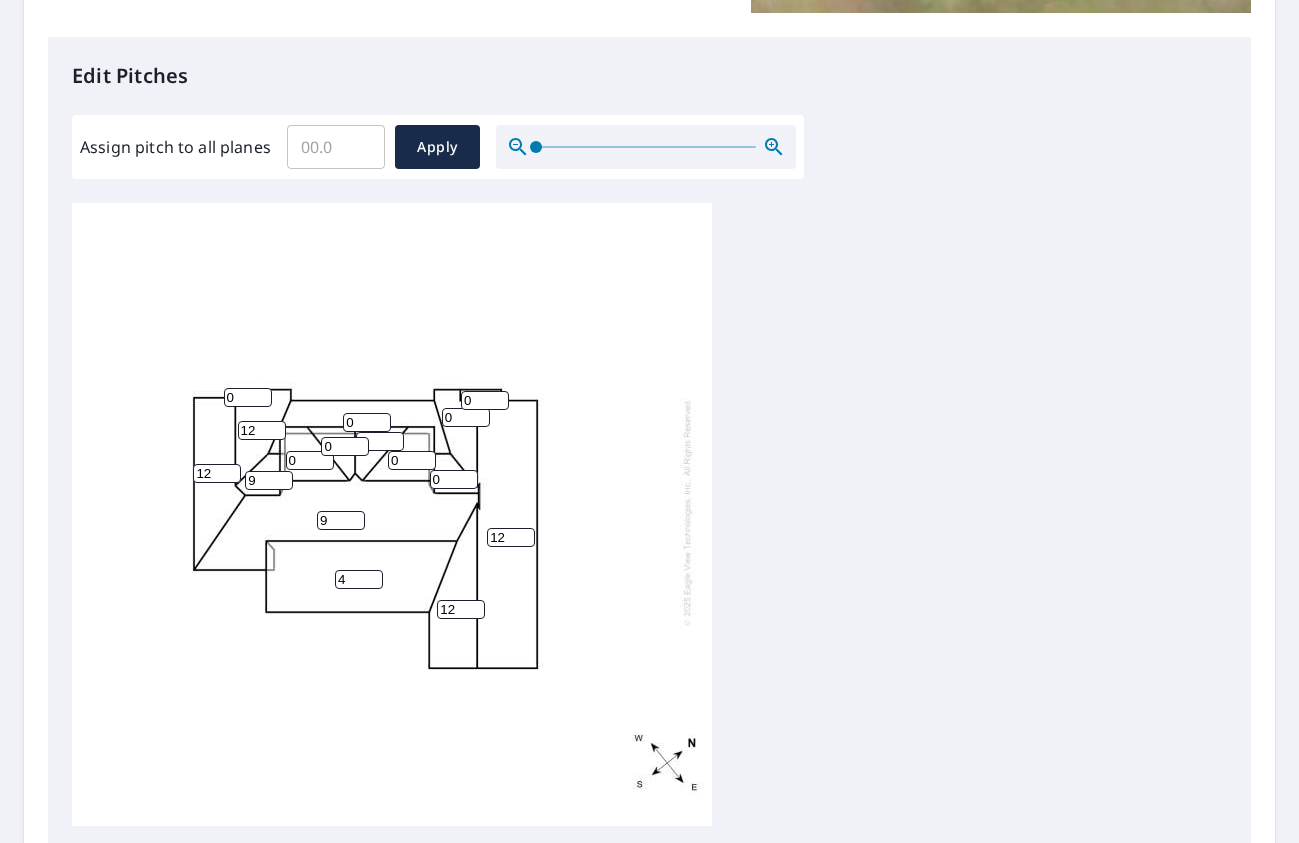 type on "12" 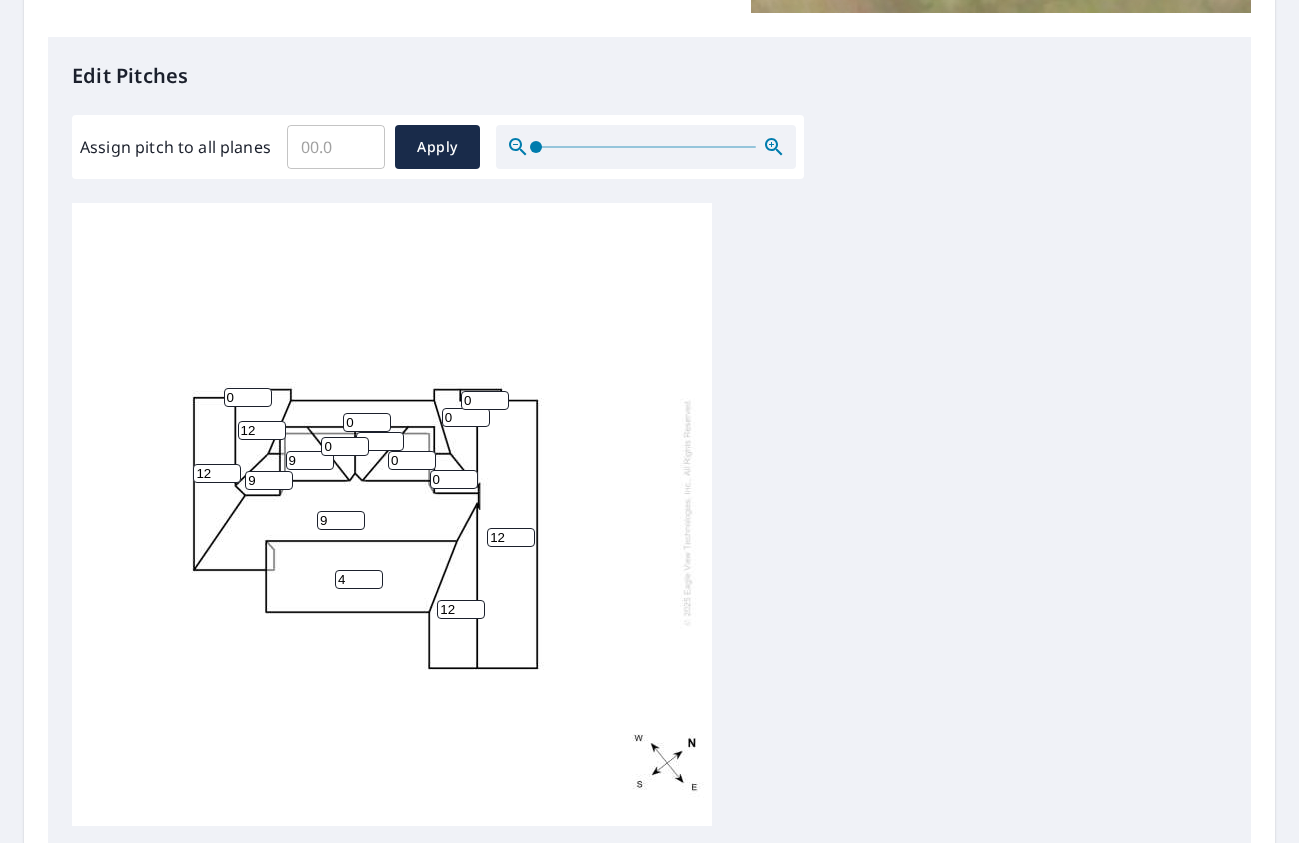 type on "9" 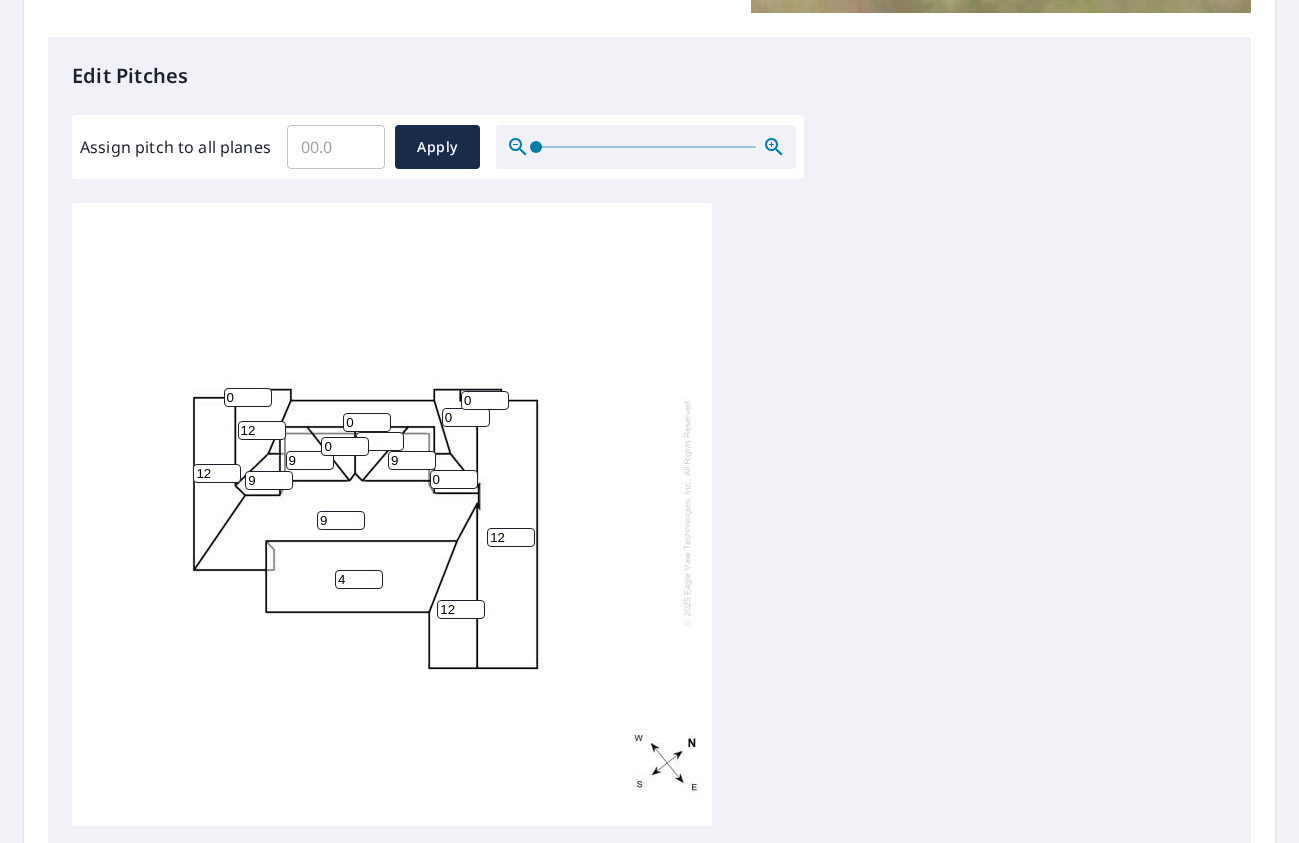 type on "9" 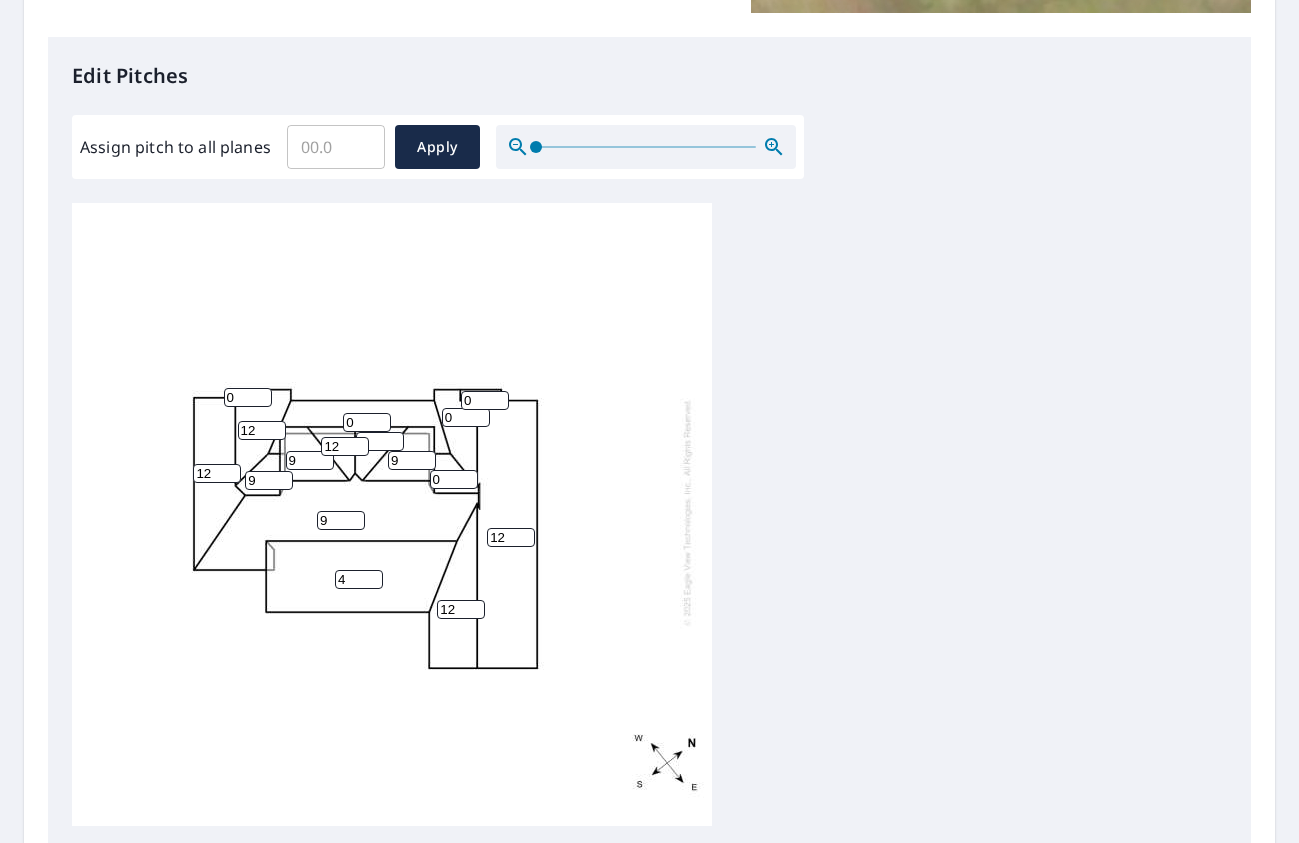 type on "12" 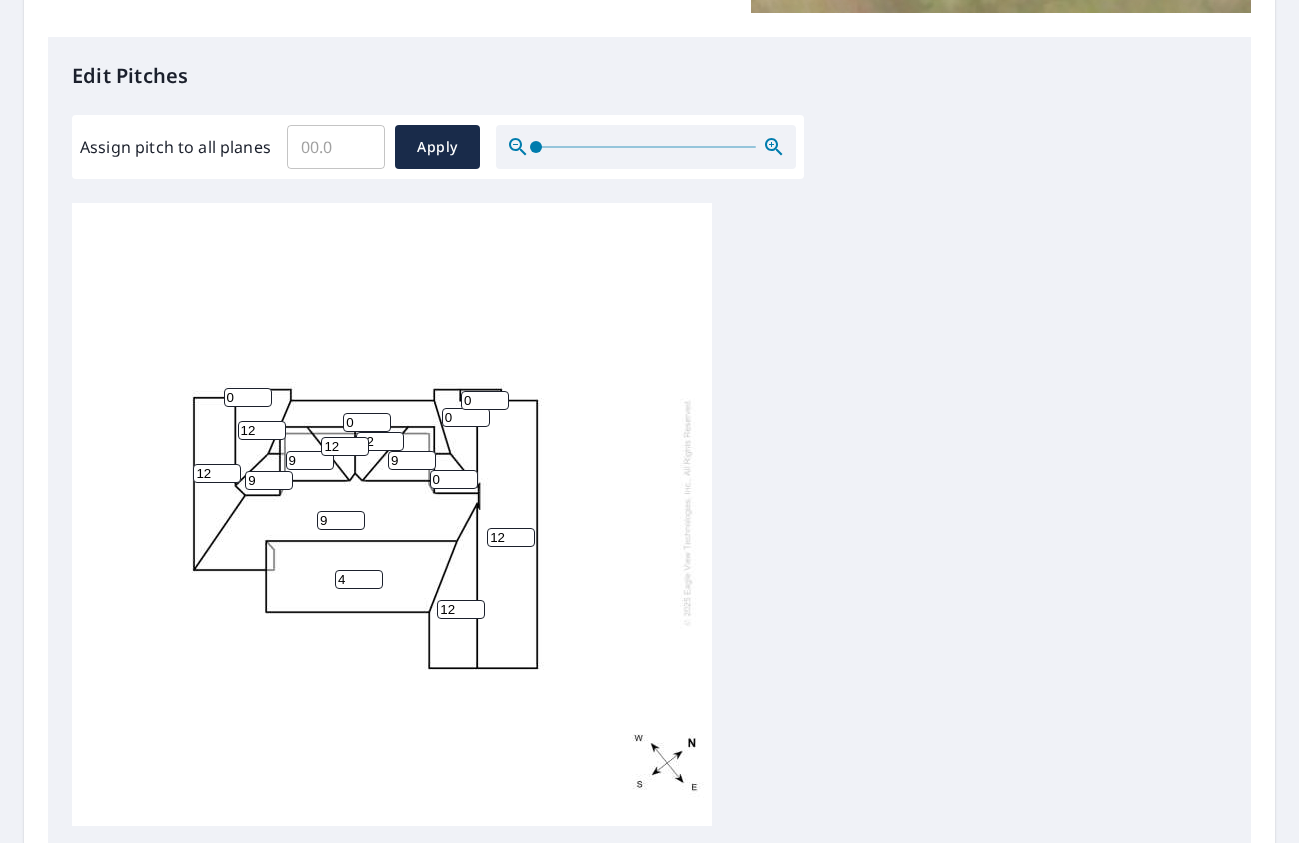 type on "12" 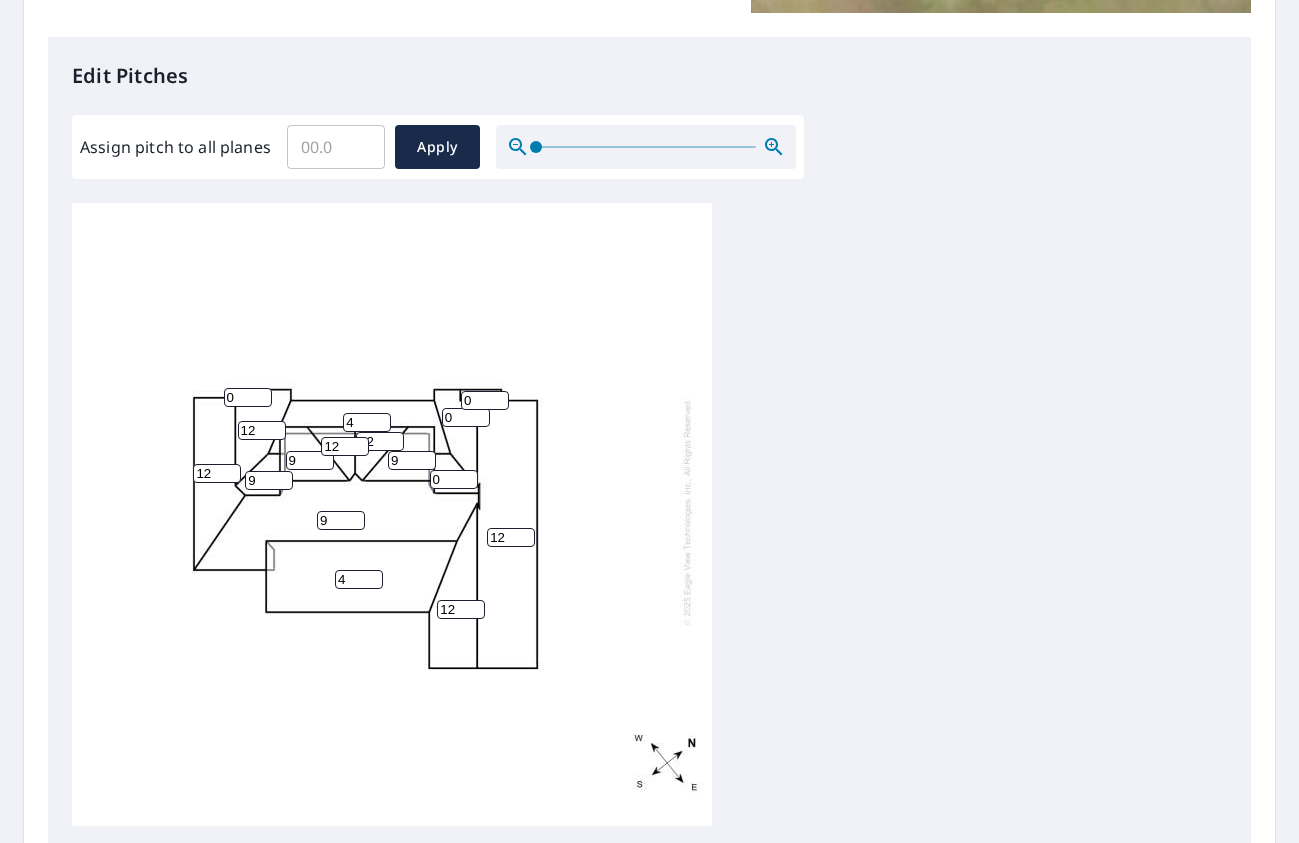 type on "4" 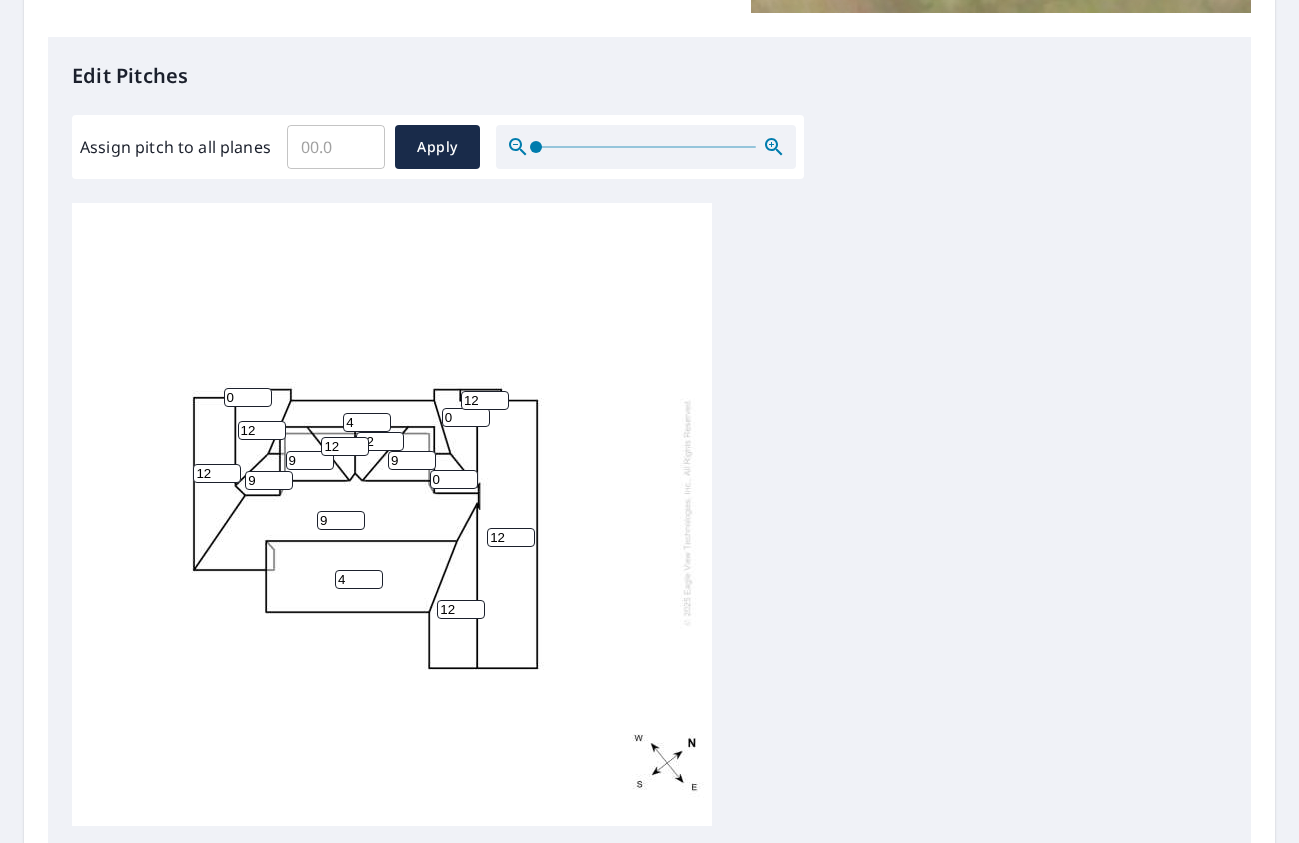 type on "12" 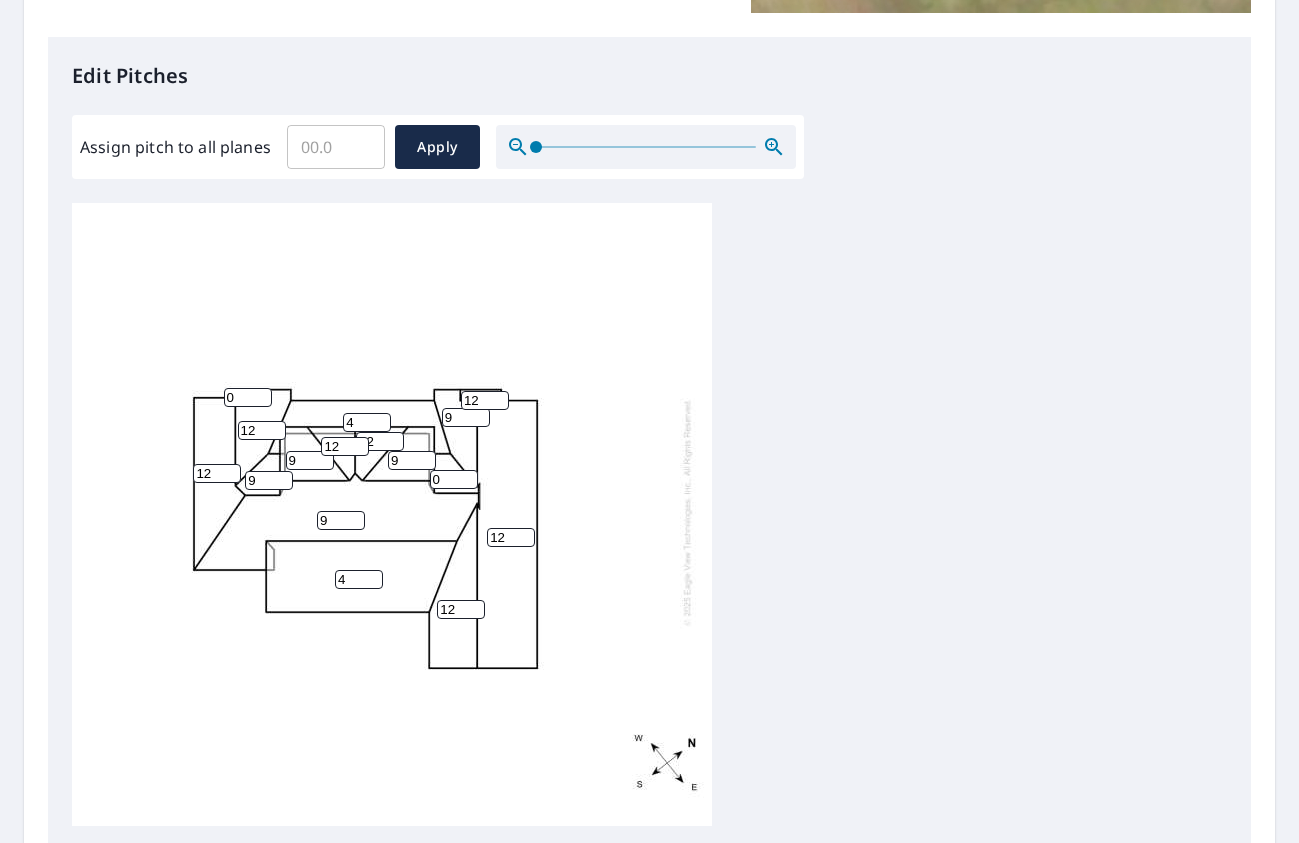 type on "9" 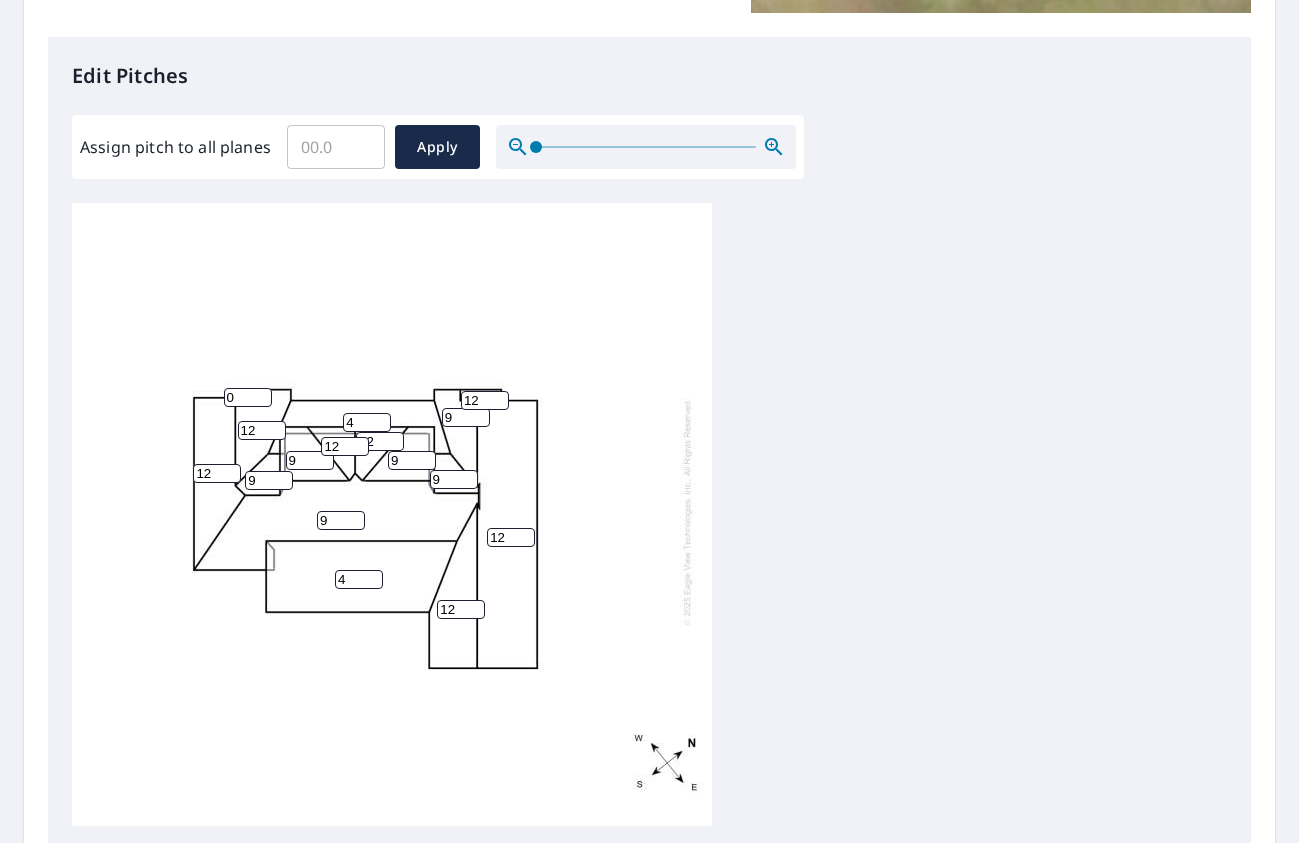type on "9" 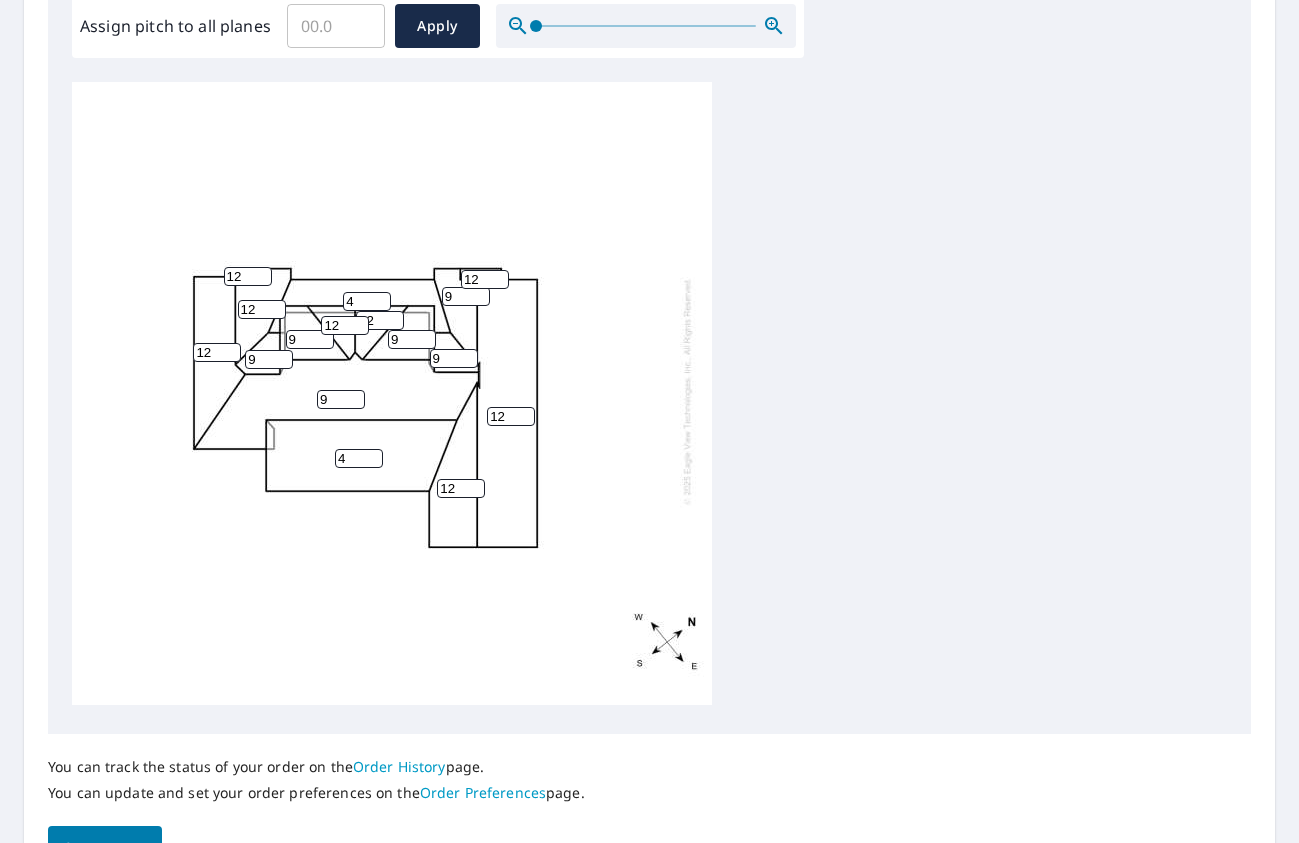 scroll, scrollTop: 740, scrollLeft: 0, axis: vertical 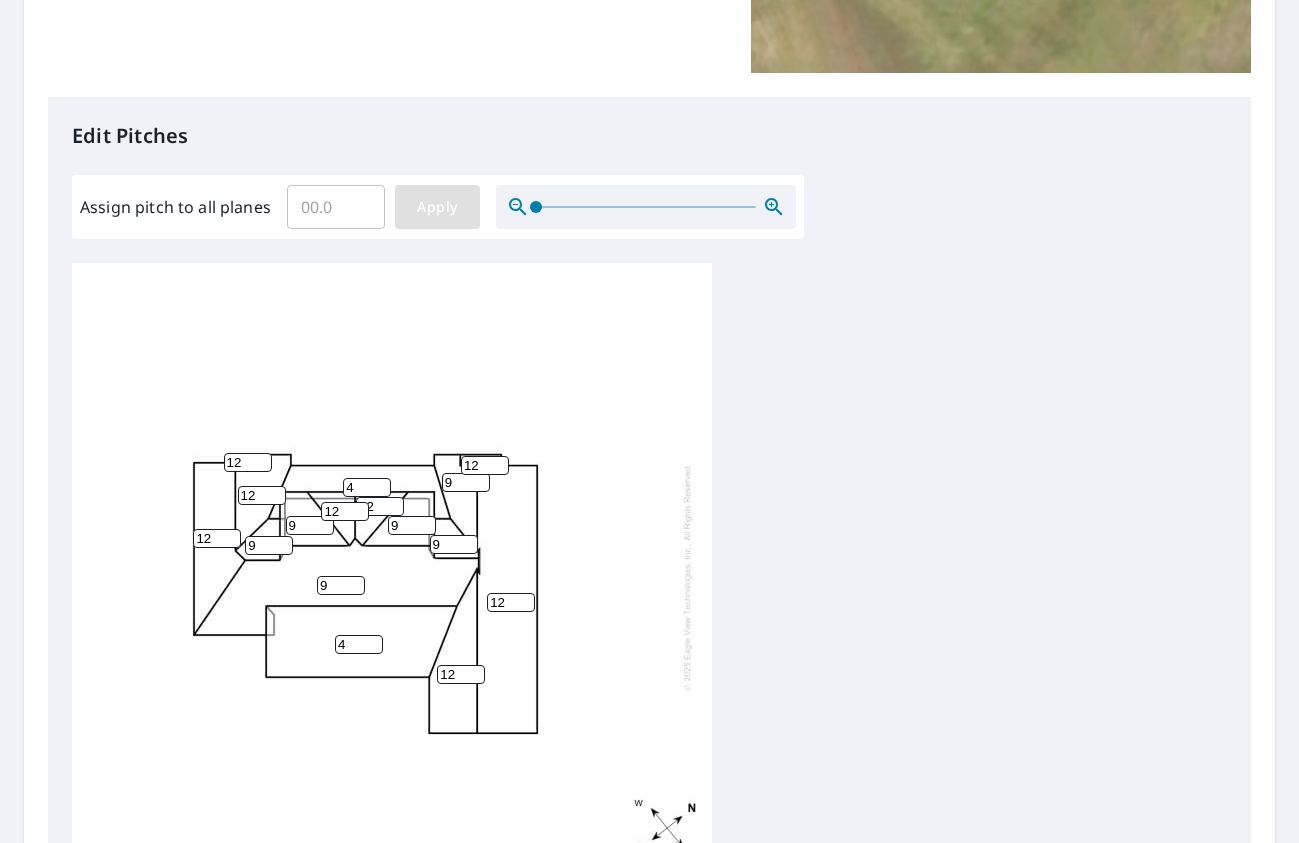 type on "12" 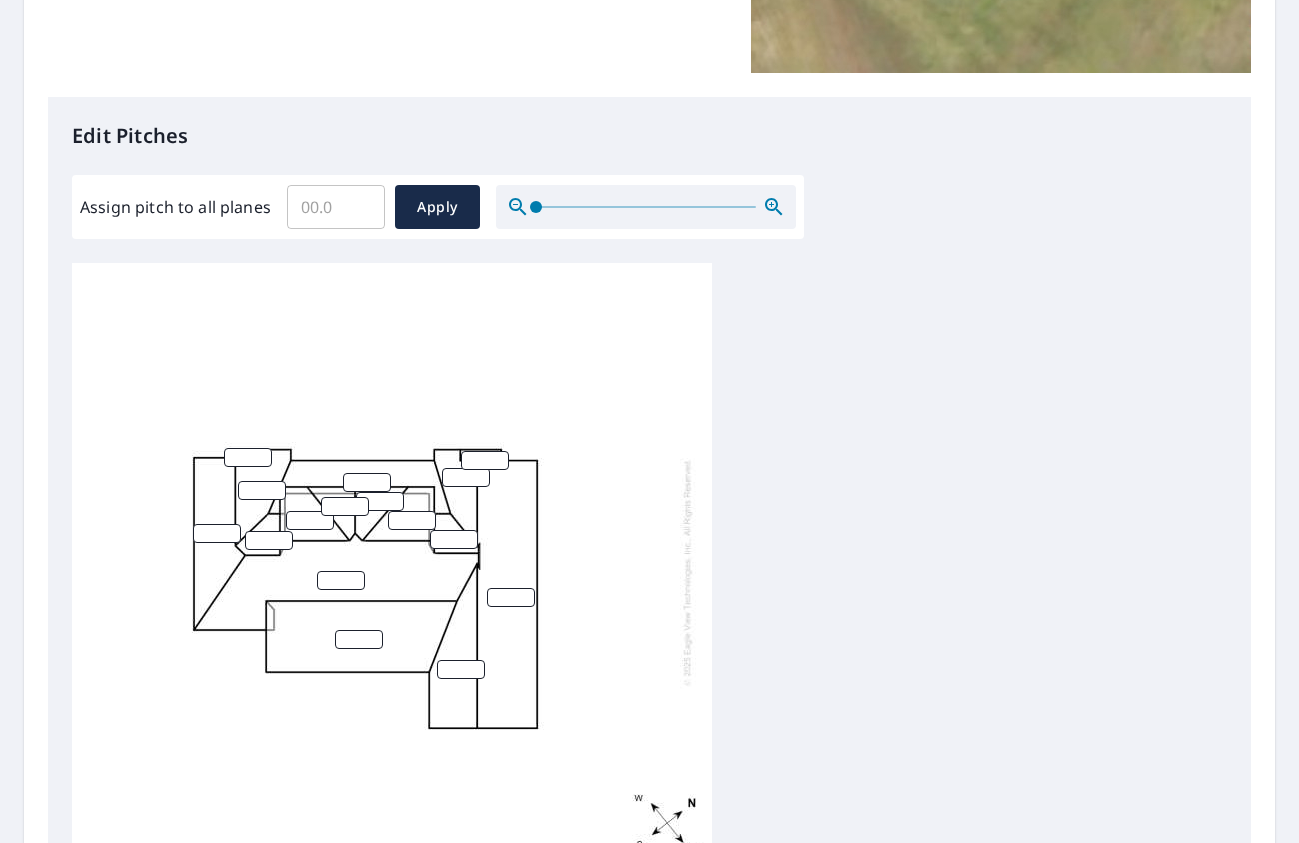 scroll, scrollTop: 20, scrollLeft: 0, axis: vertical 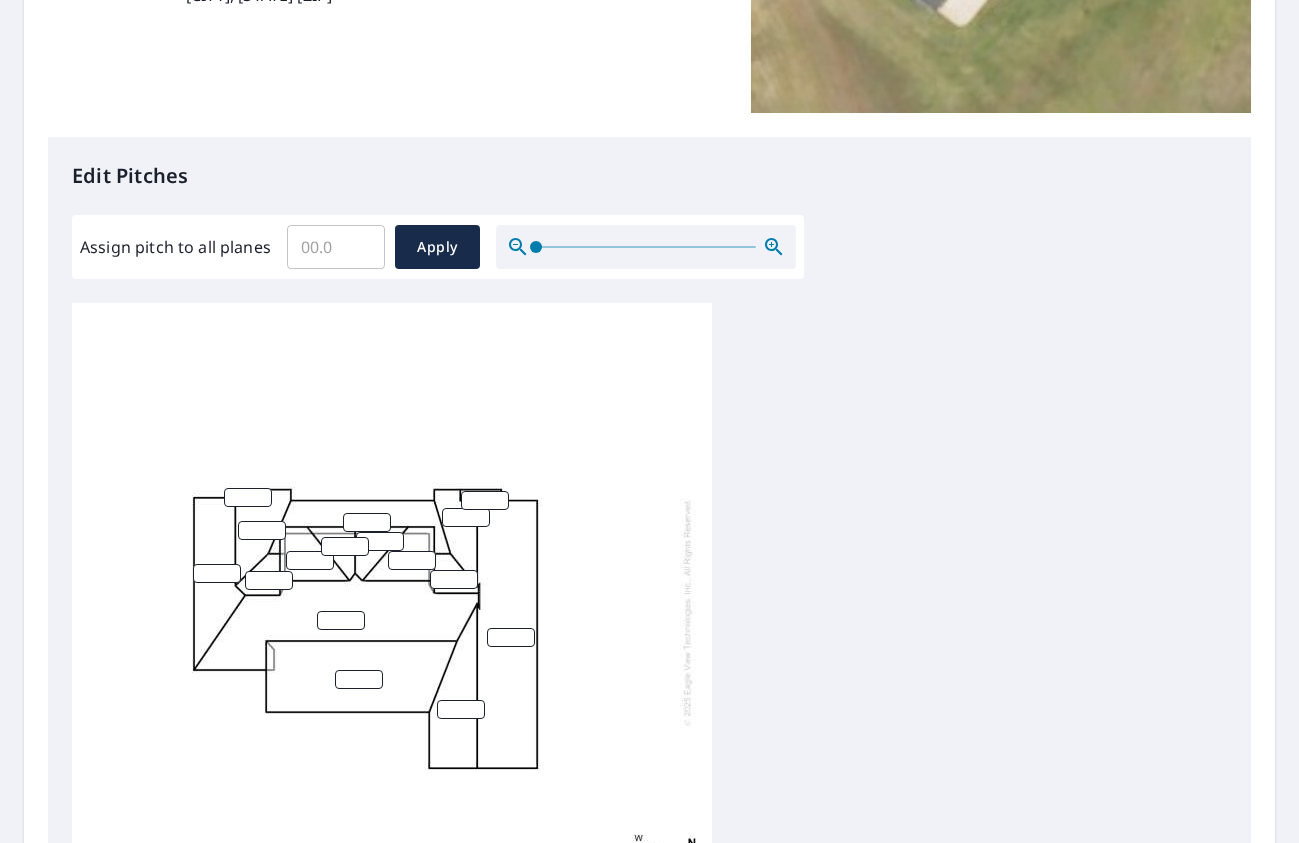 click at bounding box center (248, 497) 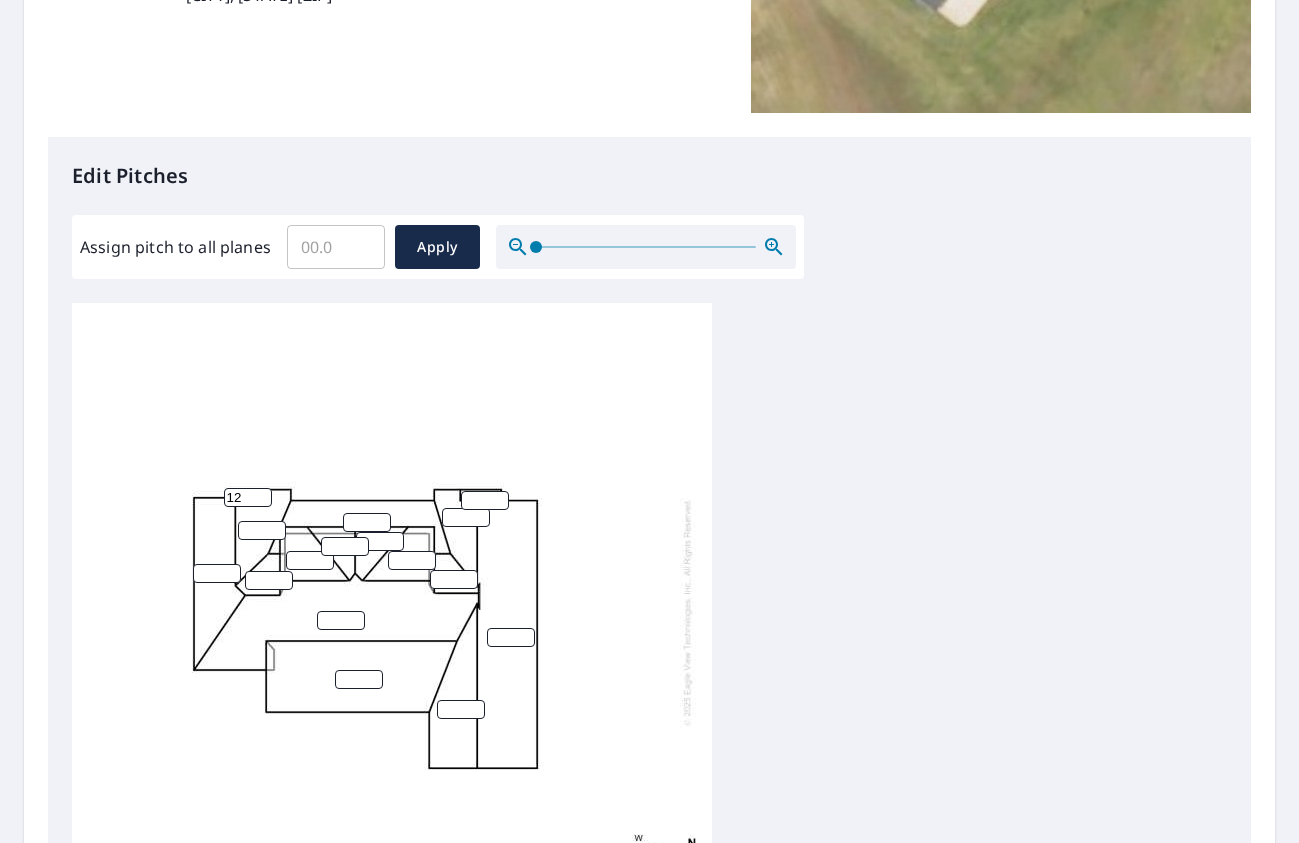 type on "12" 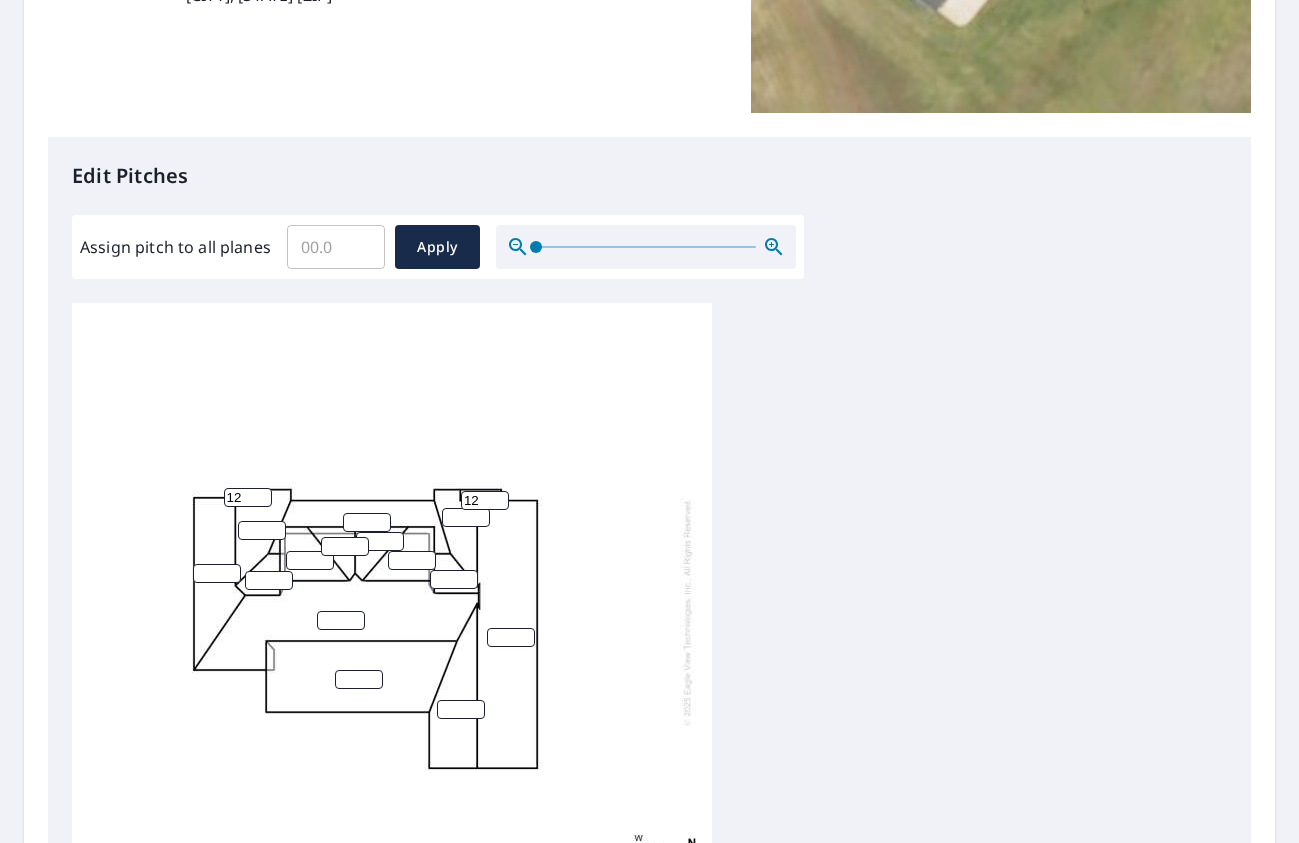 type on "12" 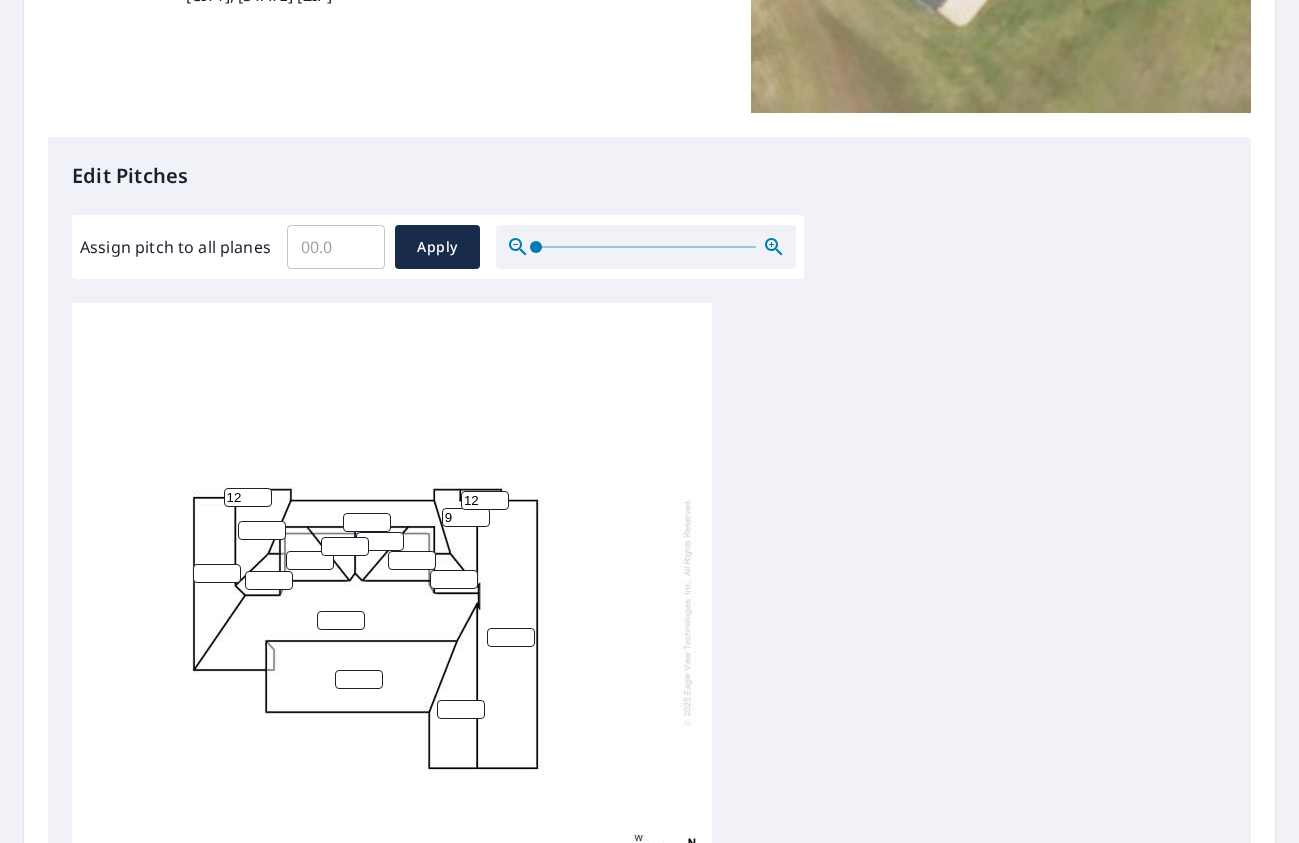 type on "9" 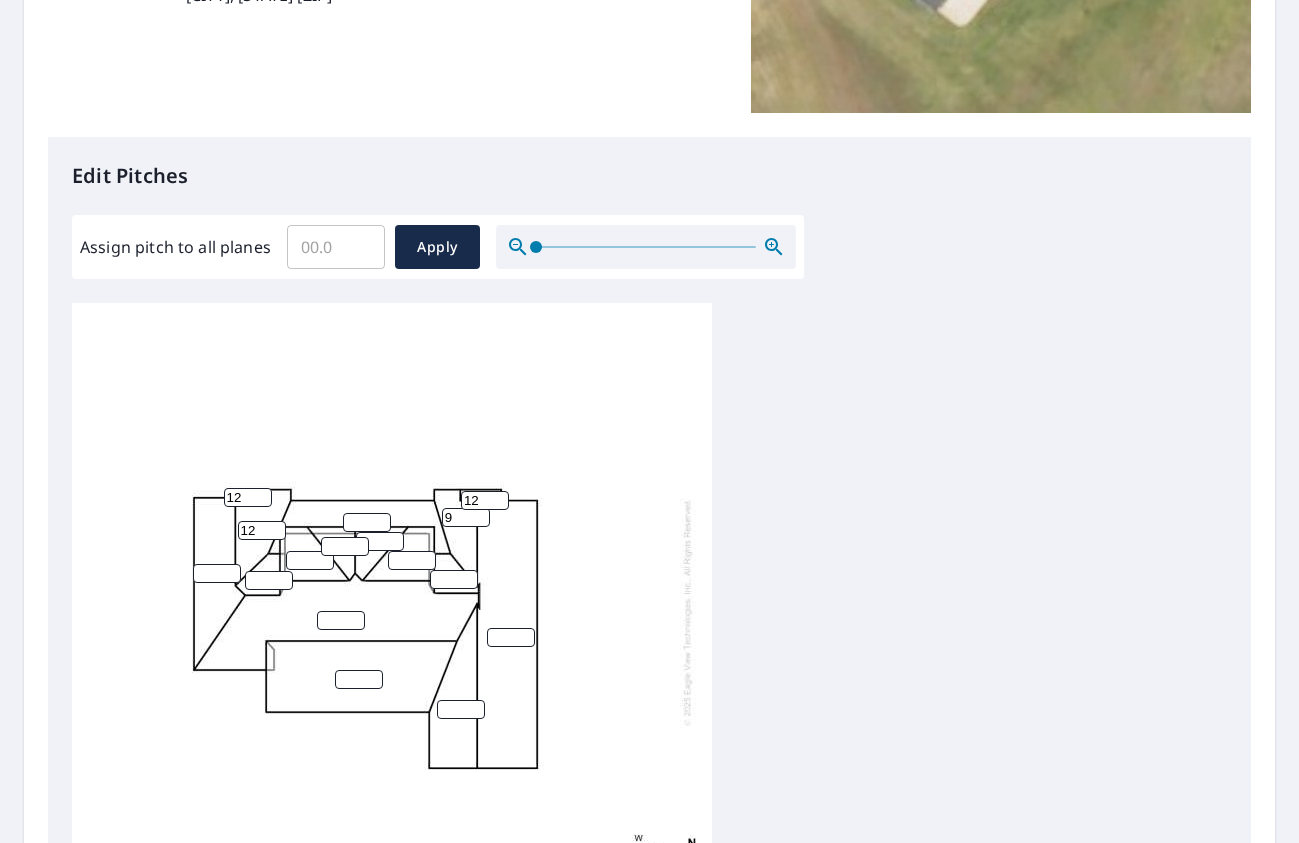 type on "12" 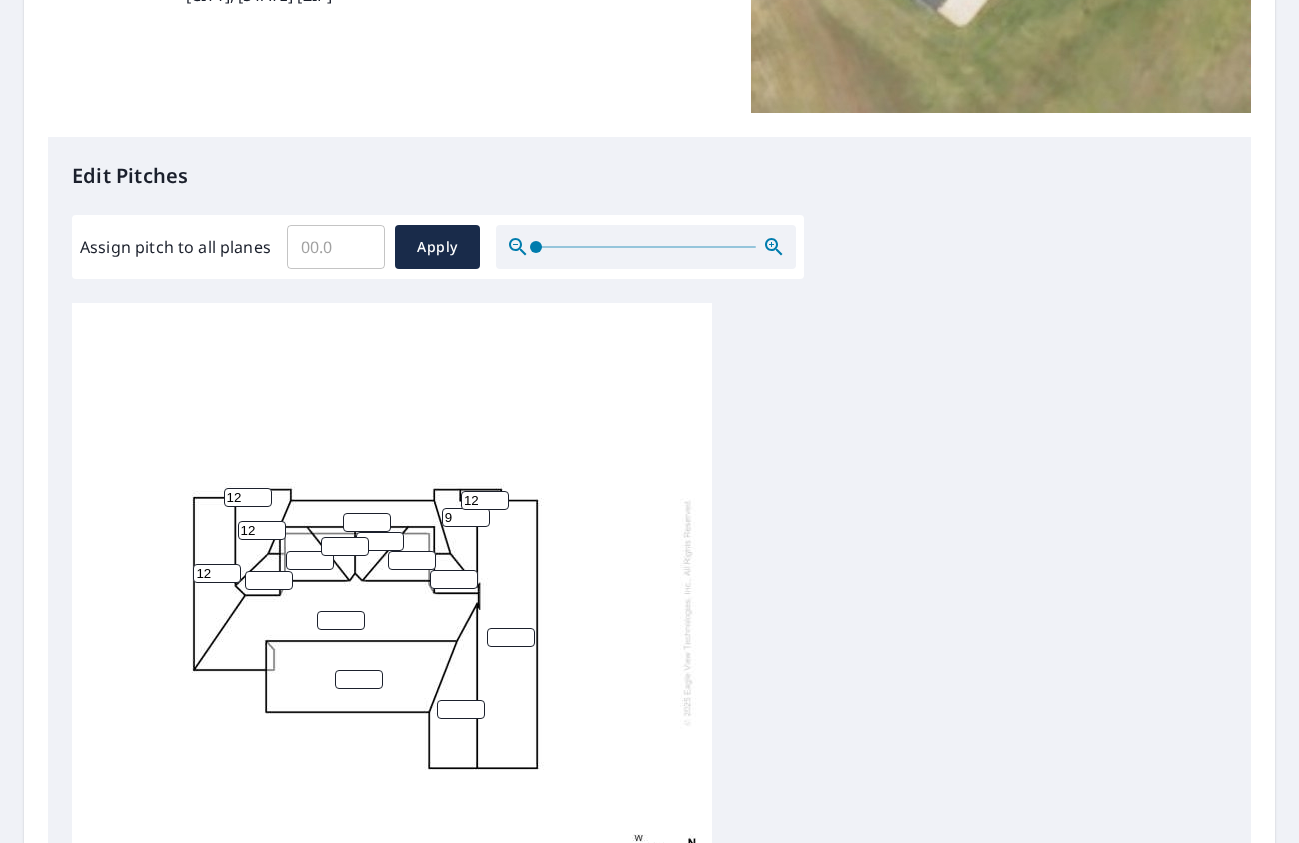 type on "12" 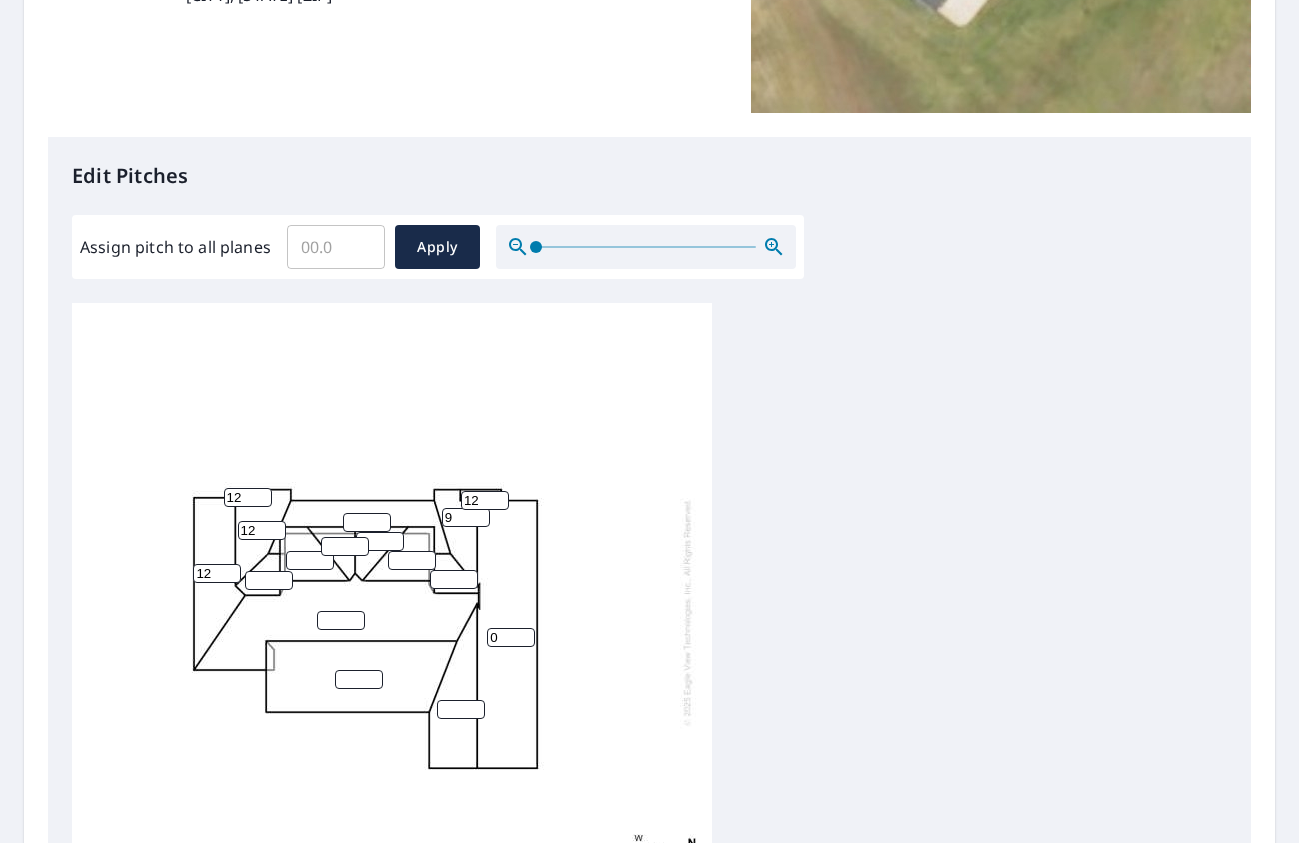 type on "0" 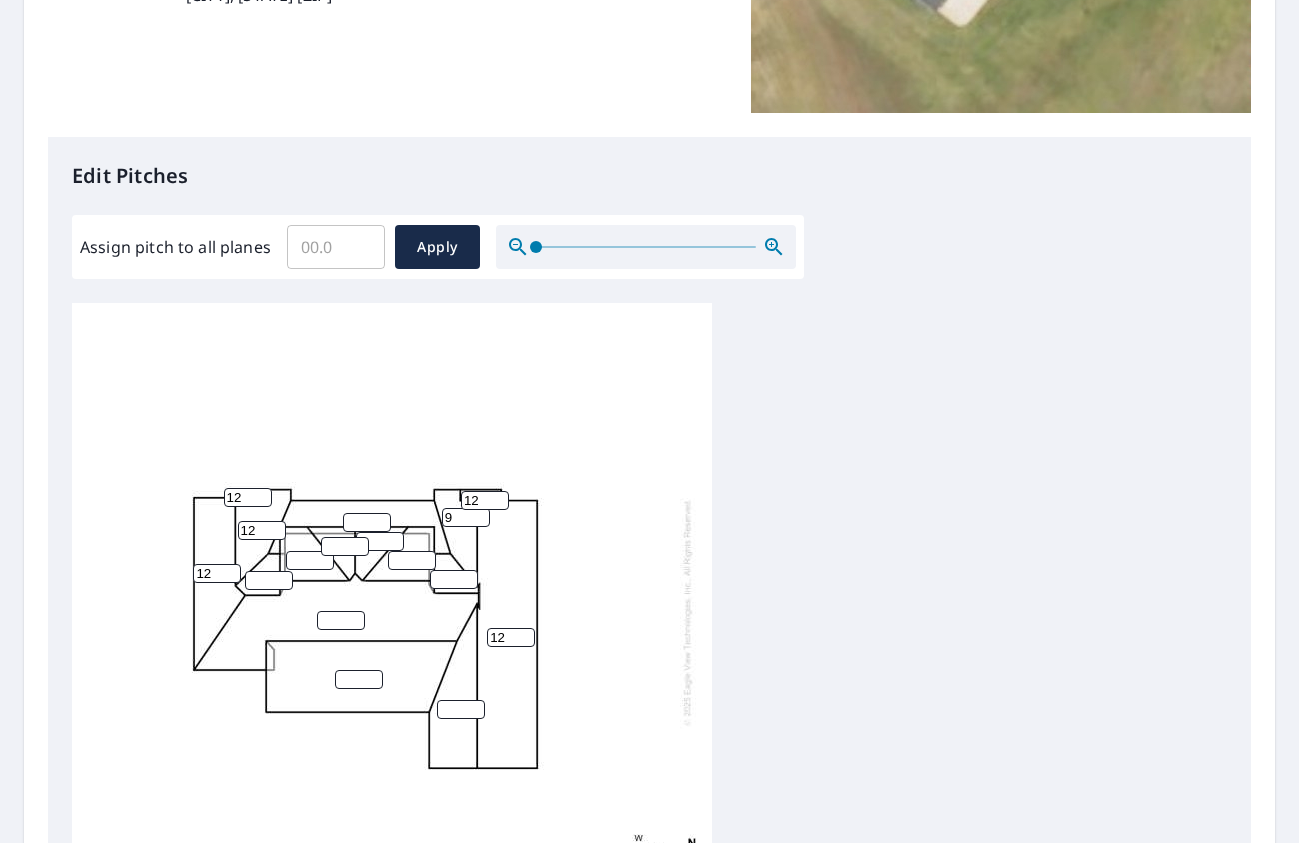 type on "12" 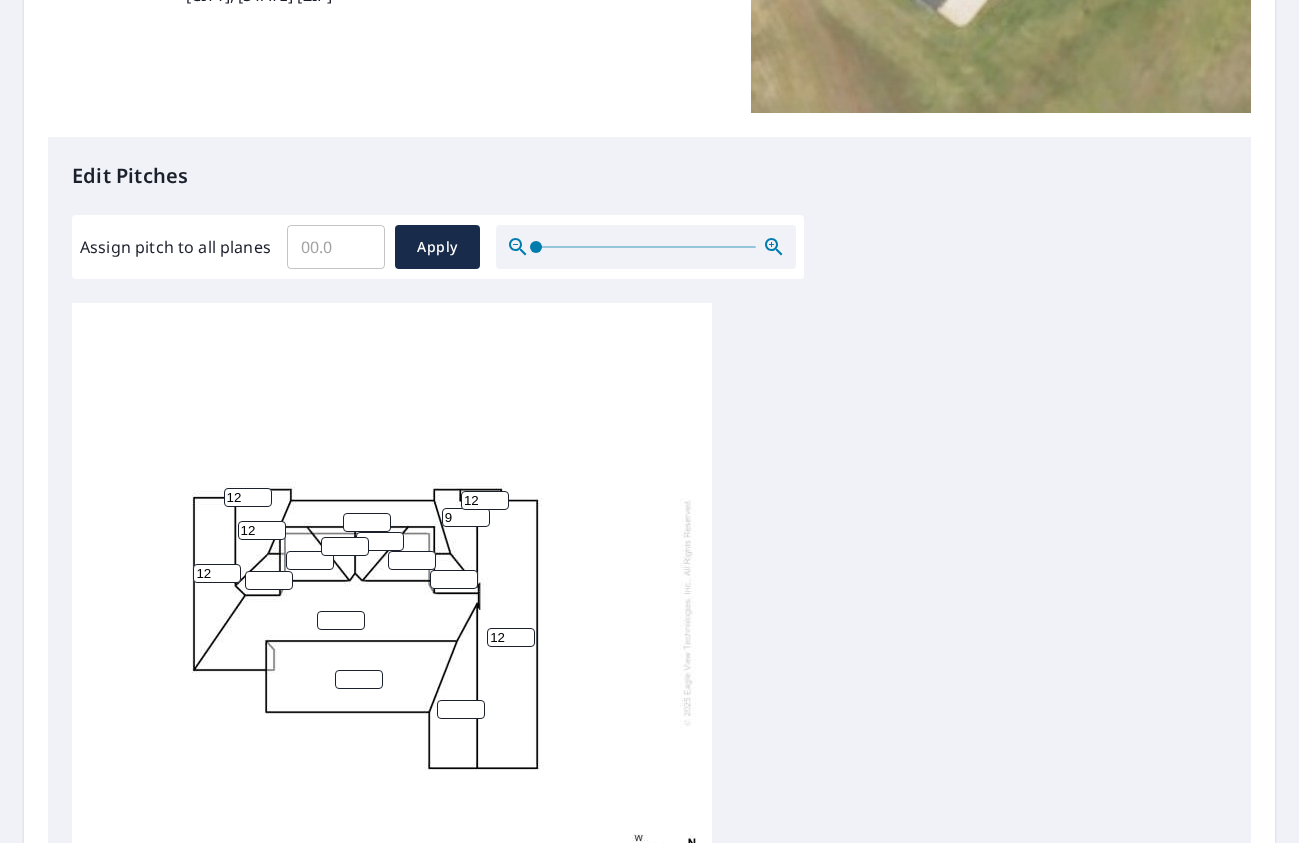 click at bounding box center (461, 709) 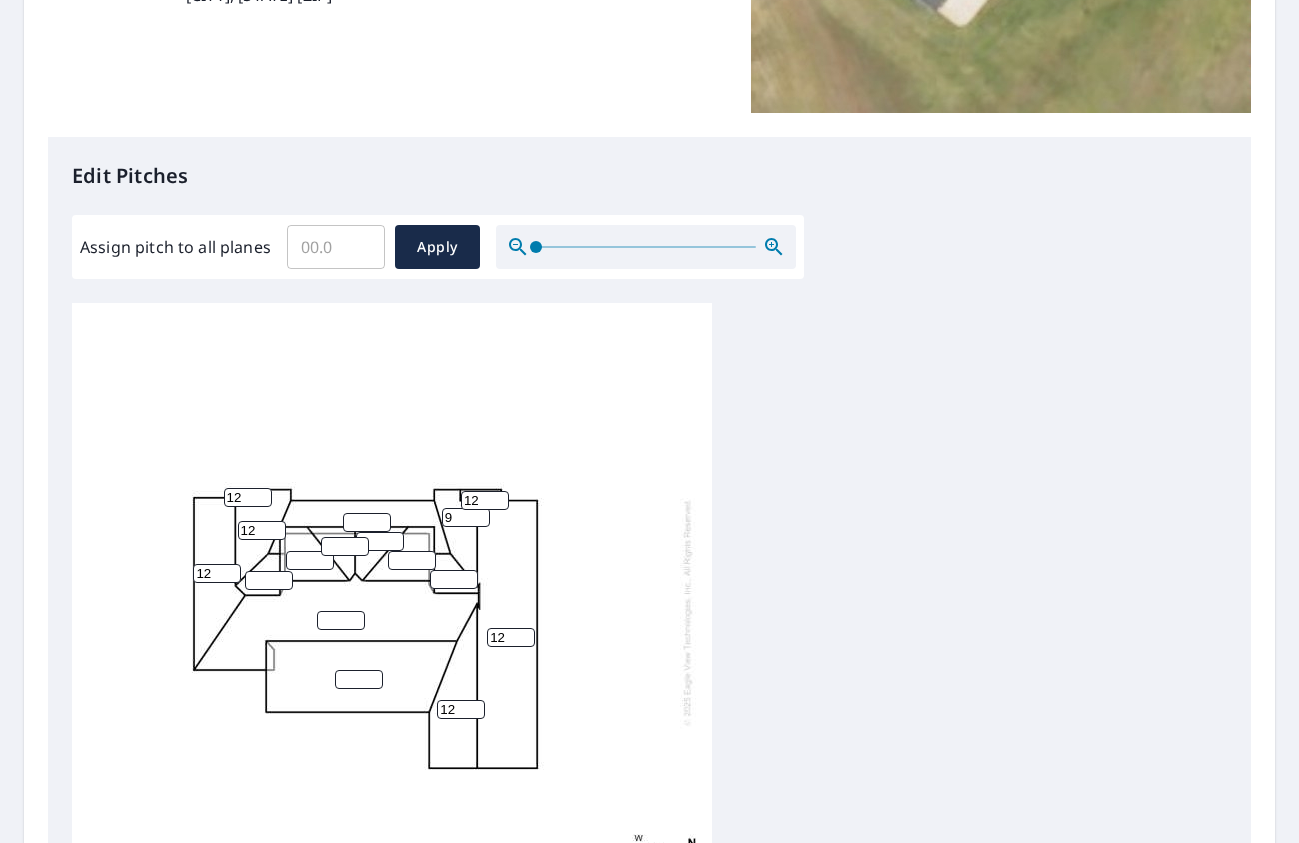 type on "12" 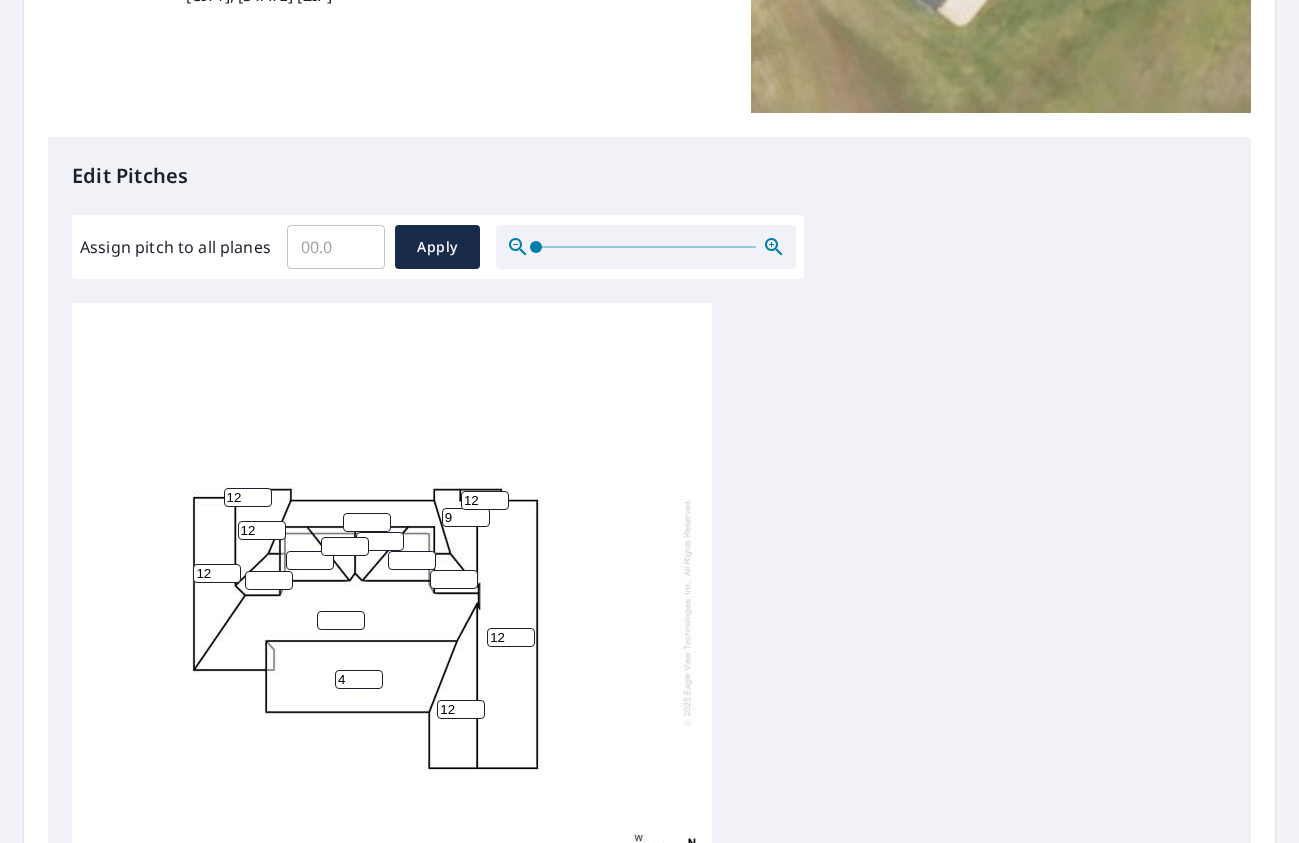 type on "4" 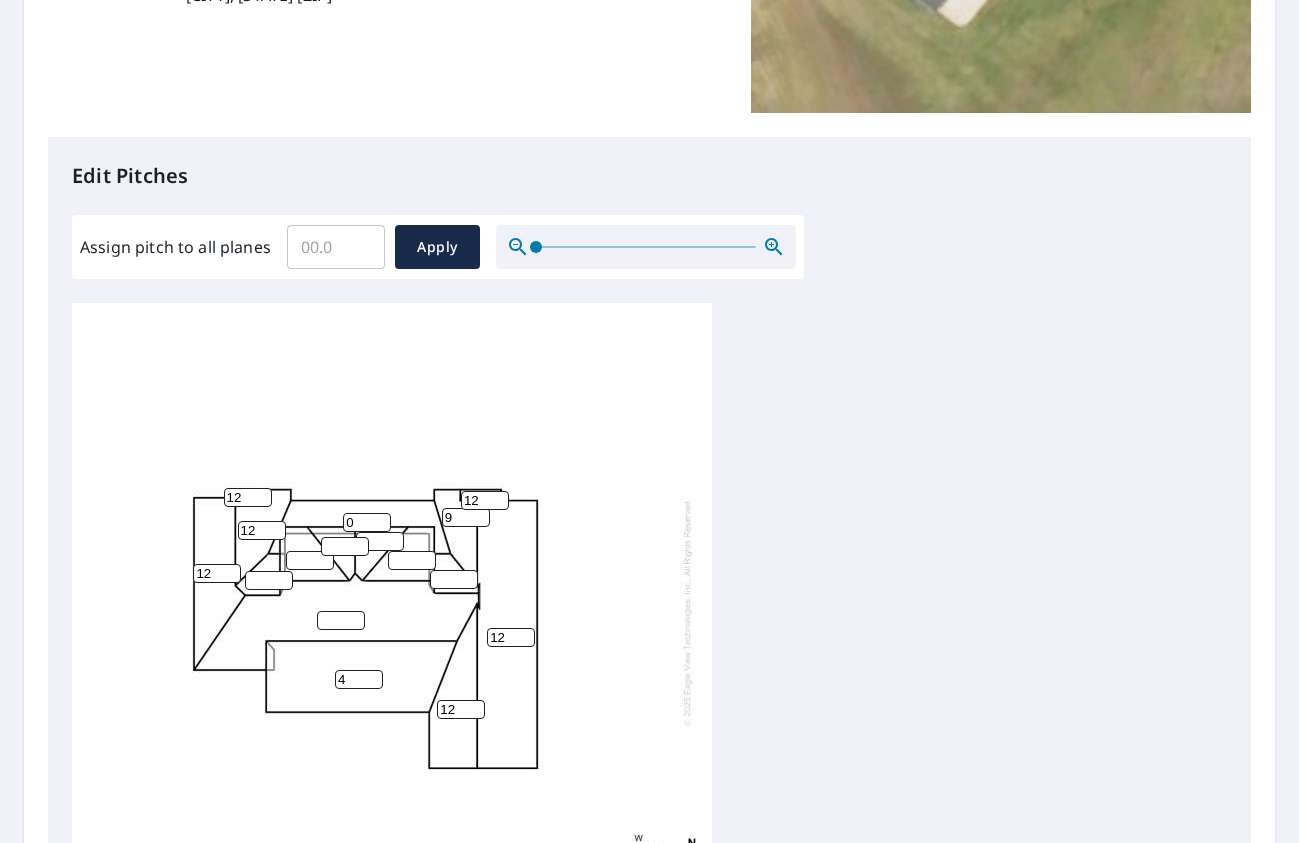 type on "0" 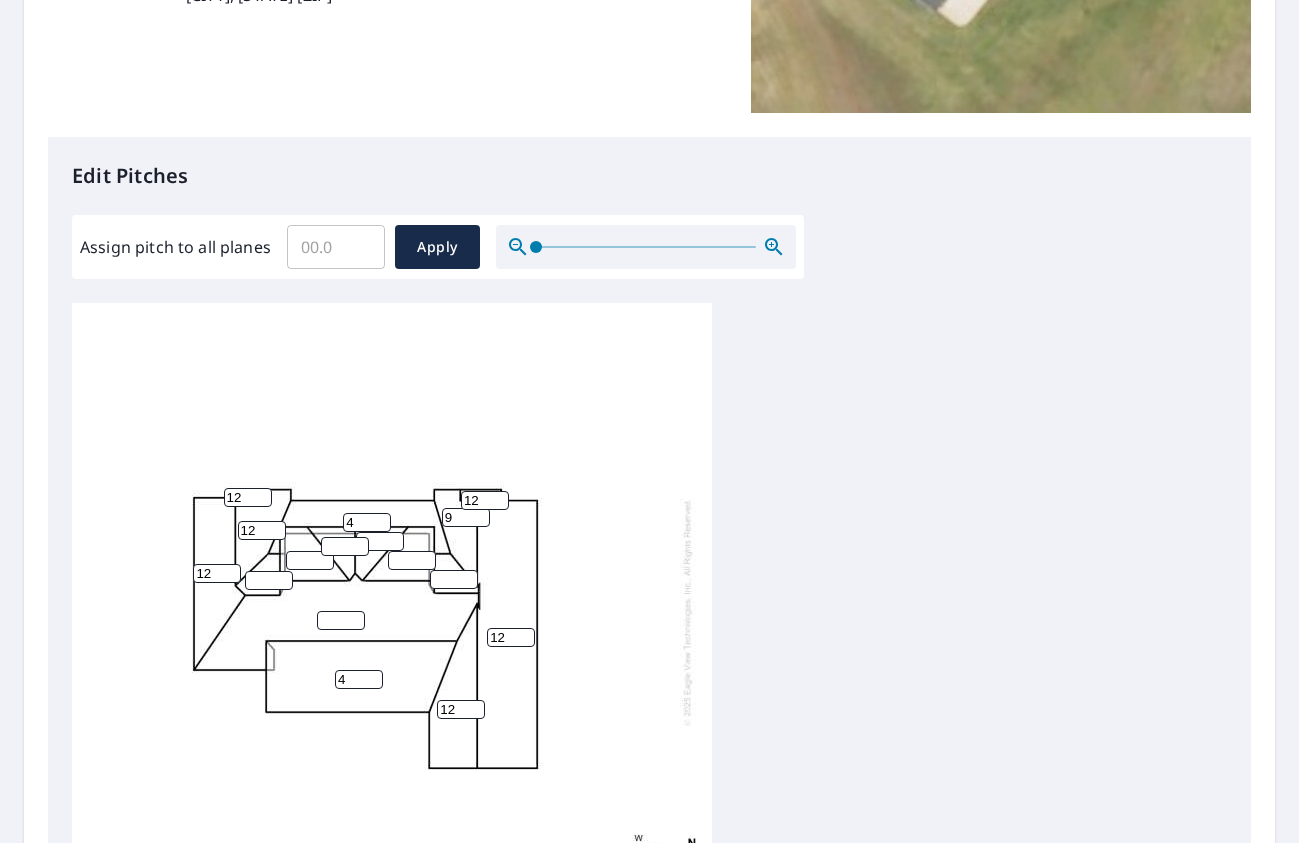type on "4" 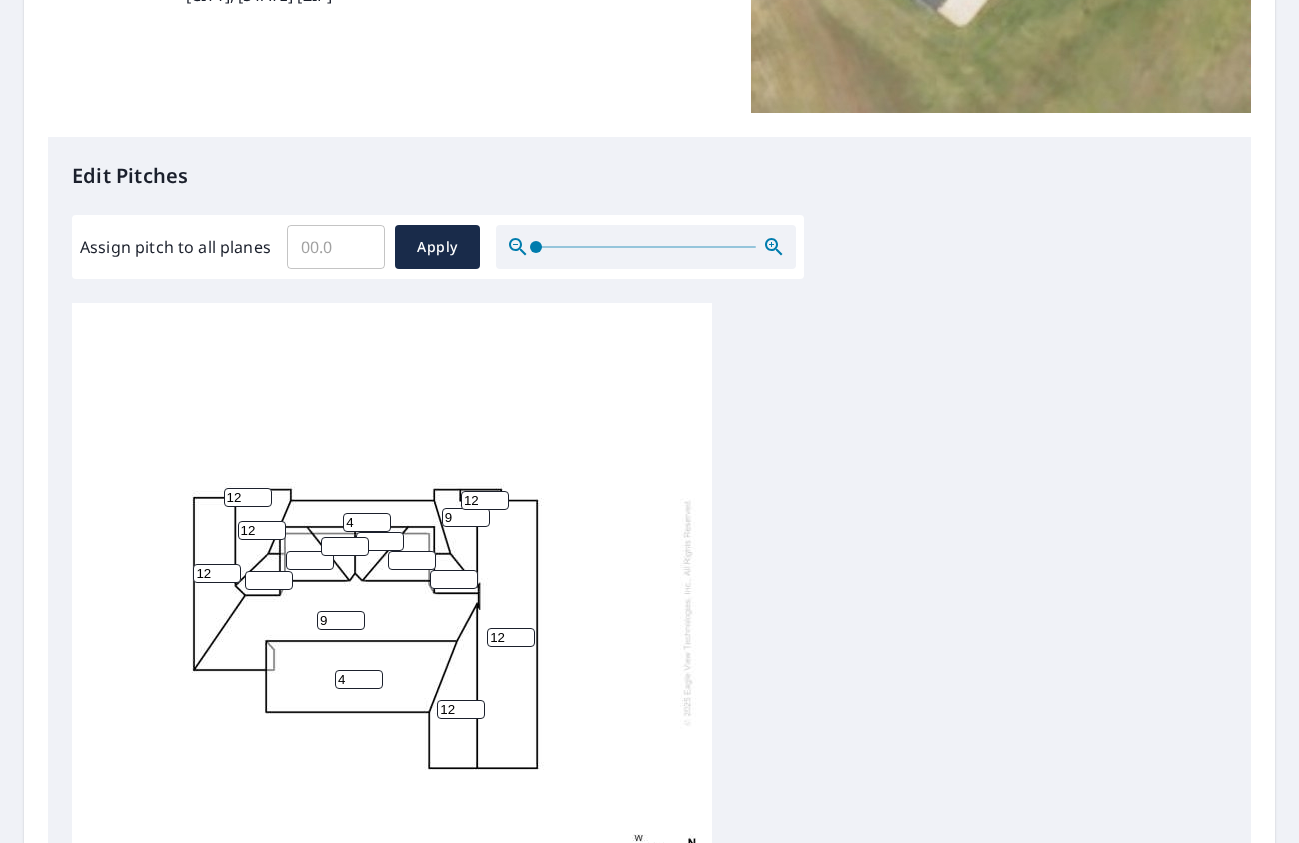 type on "9" 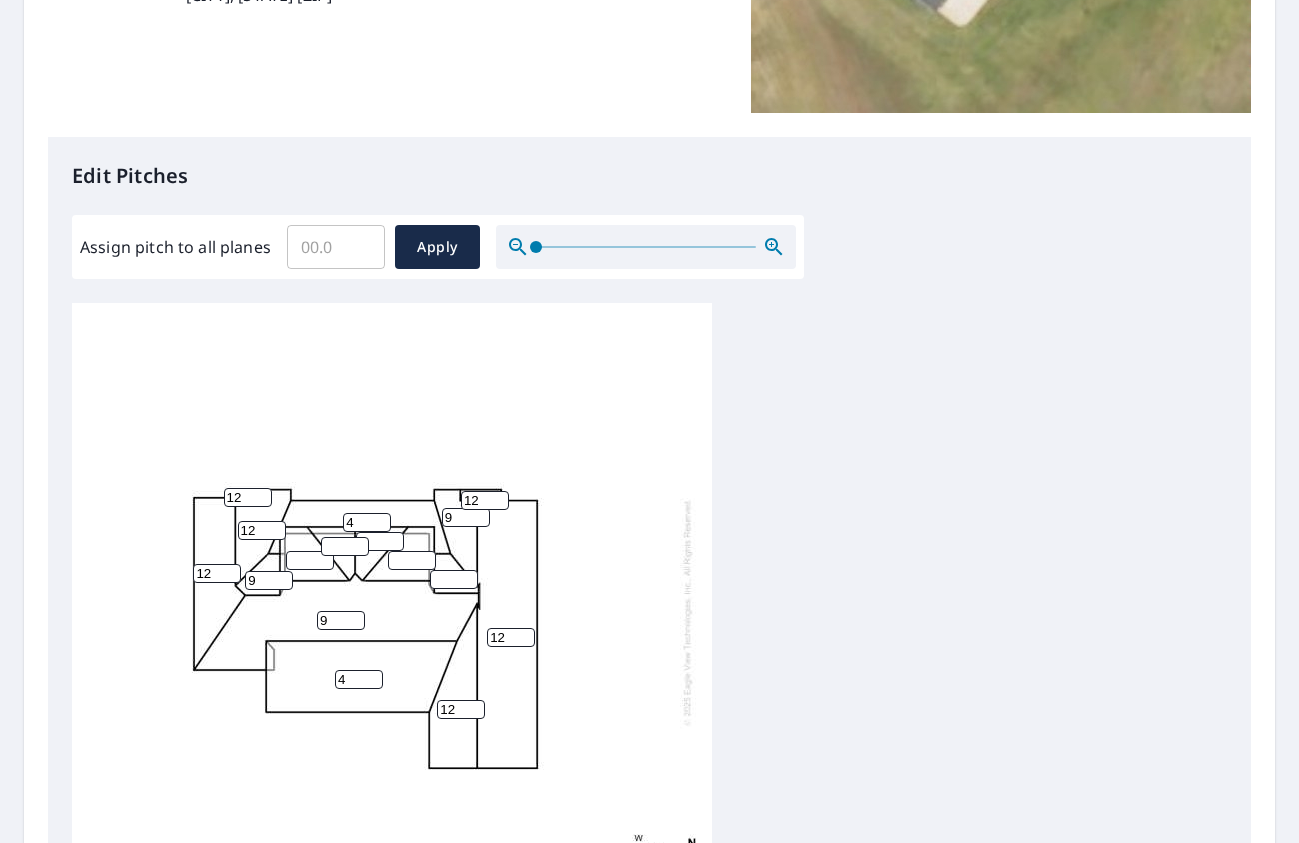 type on "9" 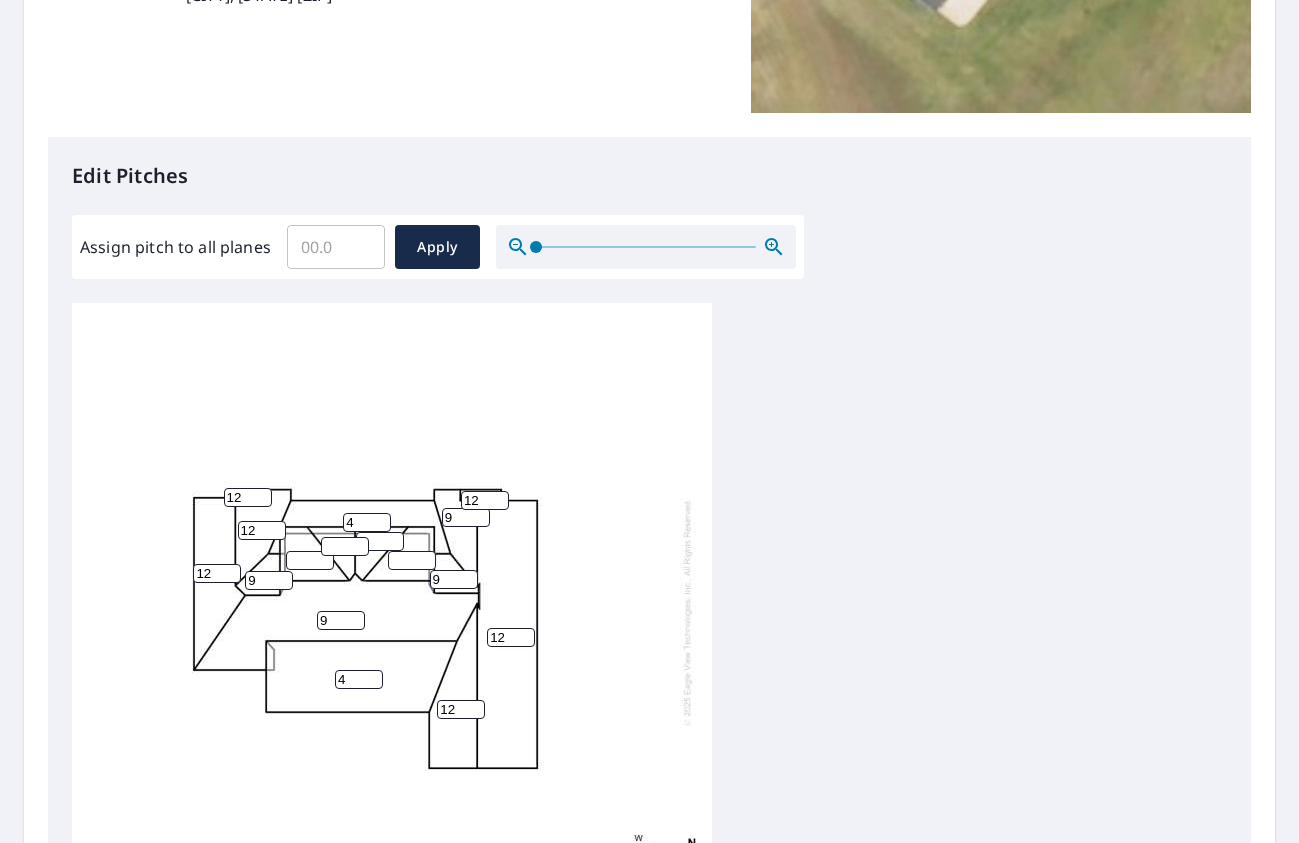 type on "9" 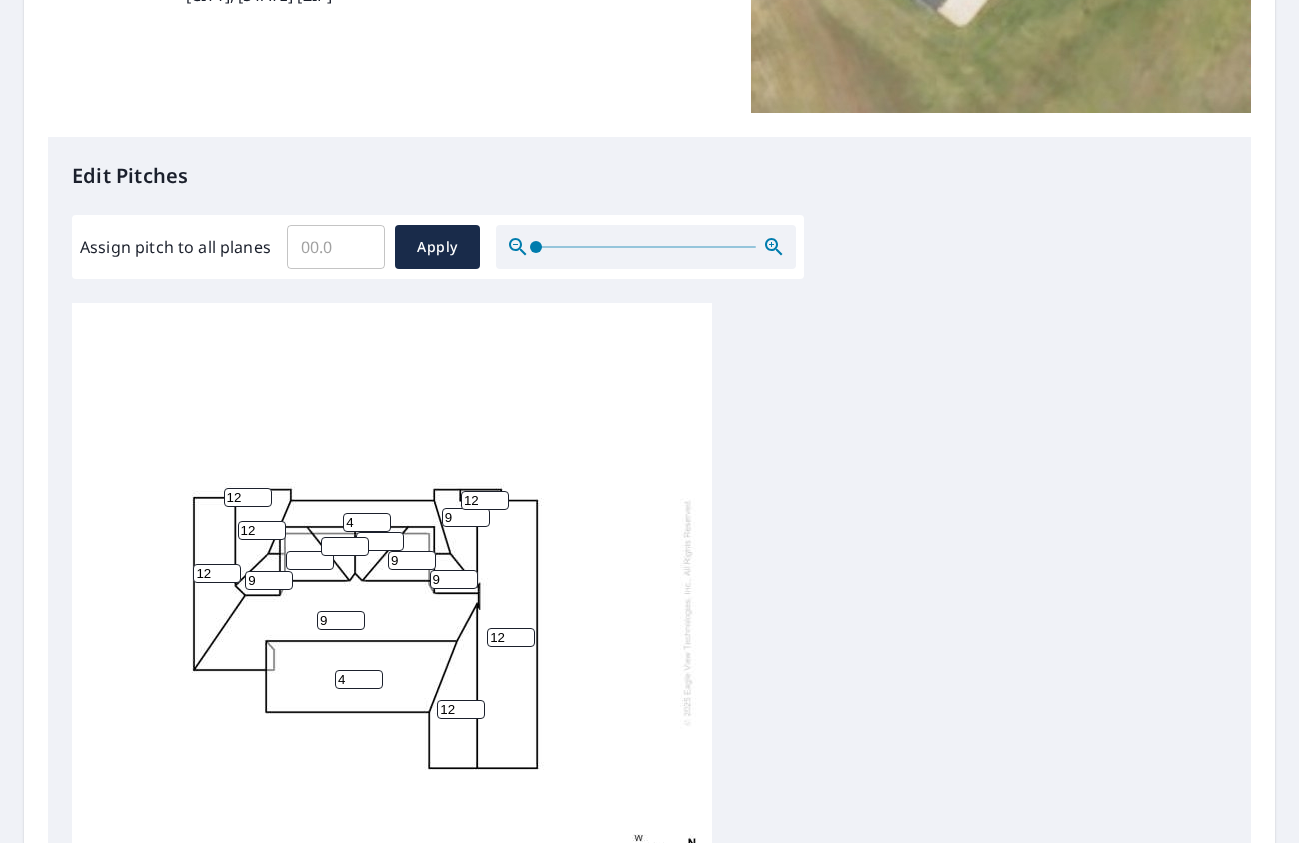 type on "9" 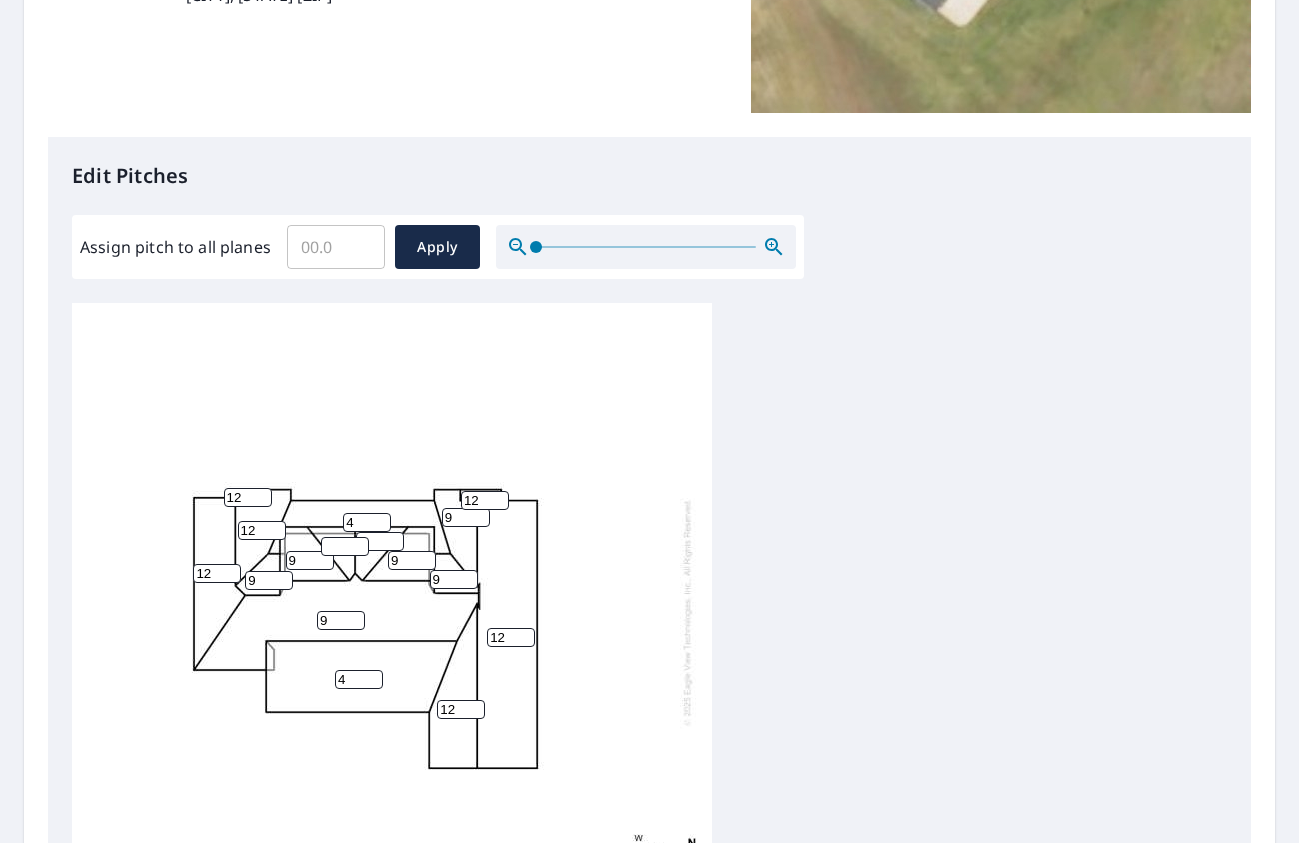 type on "9" 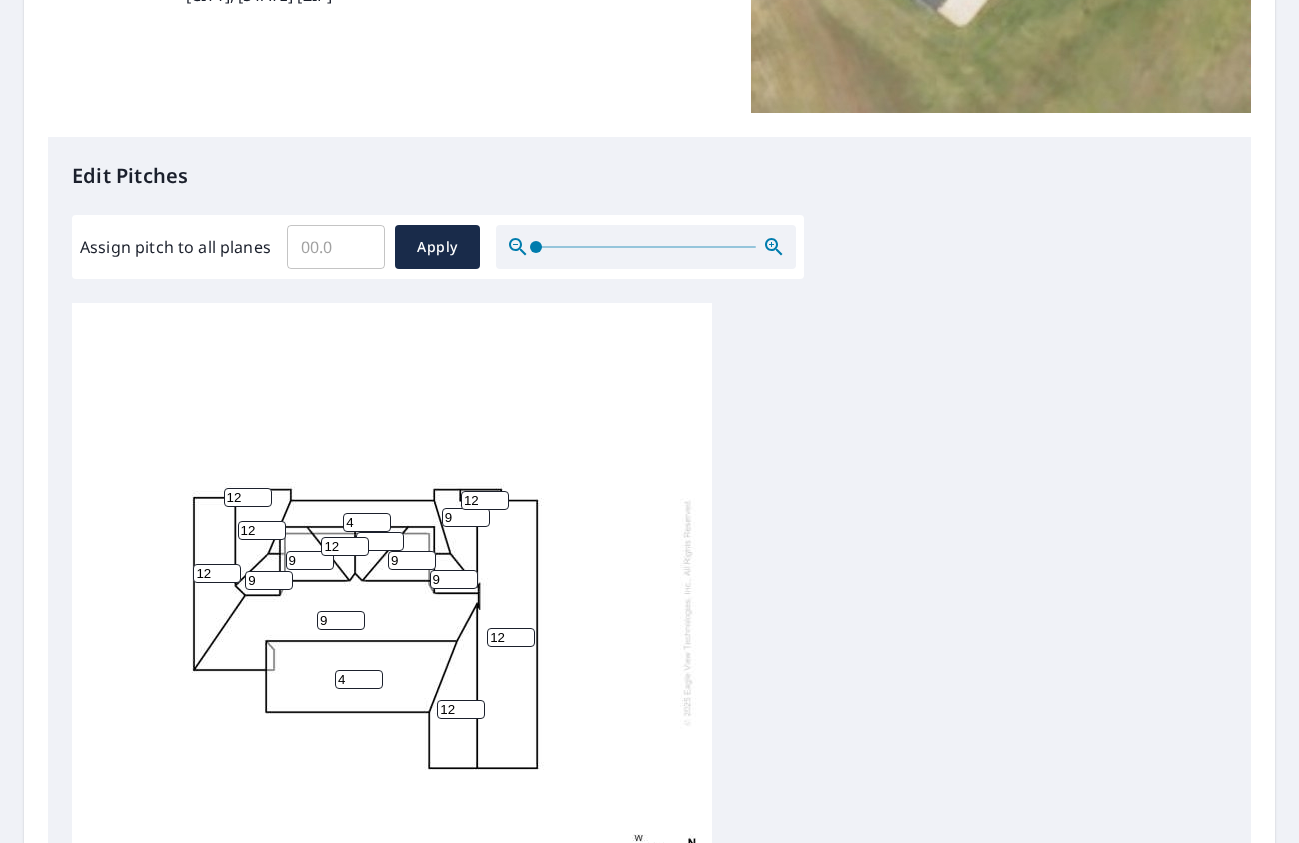 type on "12" 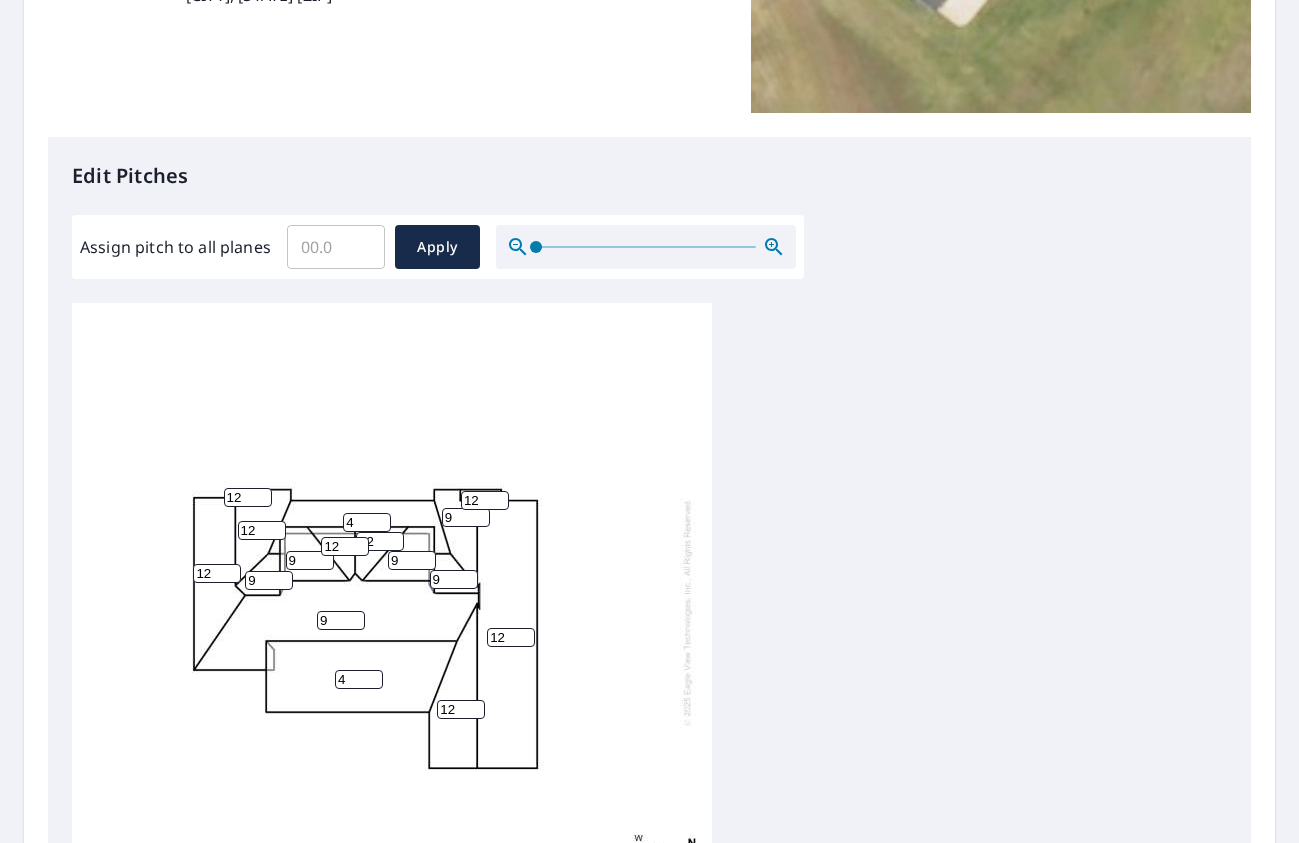 type on "12" 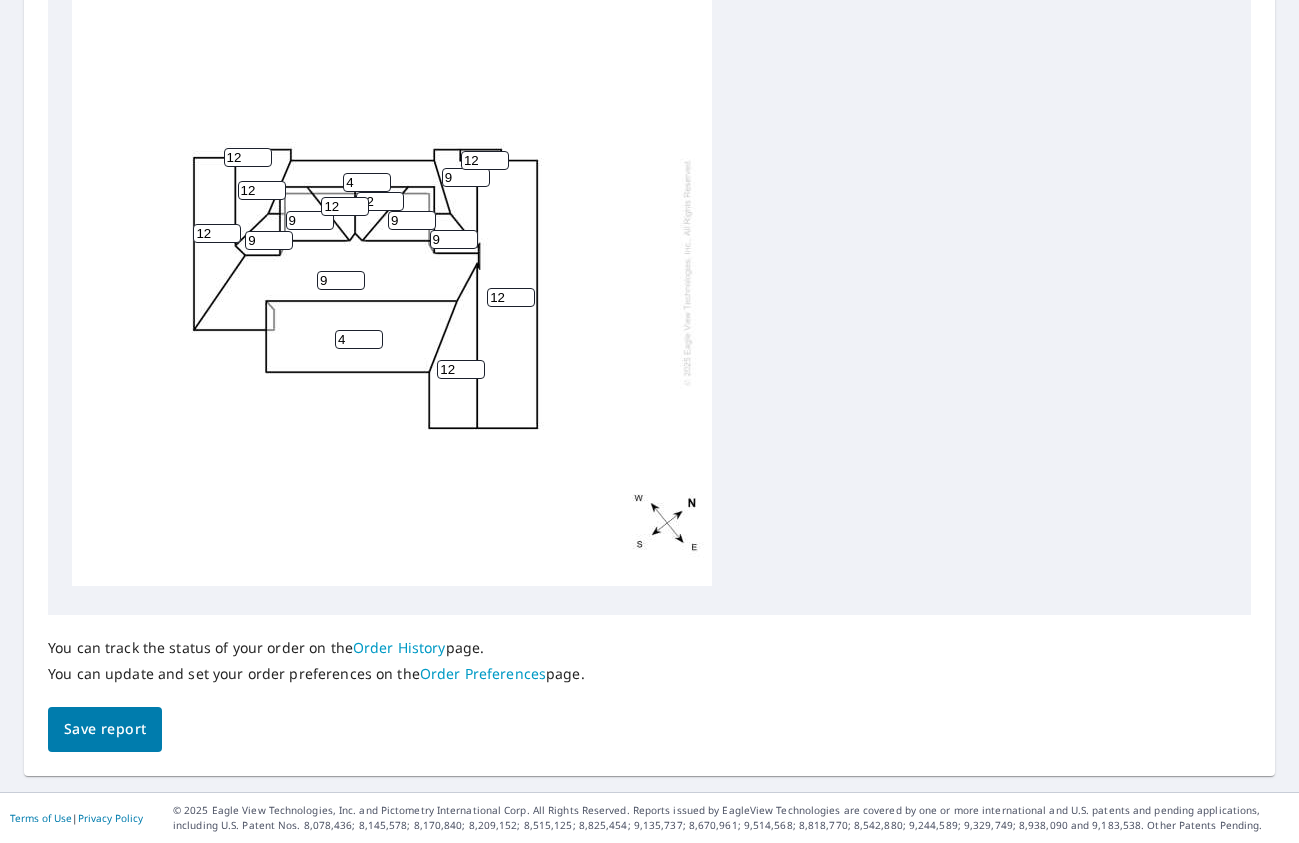 click on "Save report" at bounding box center (105, 729) 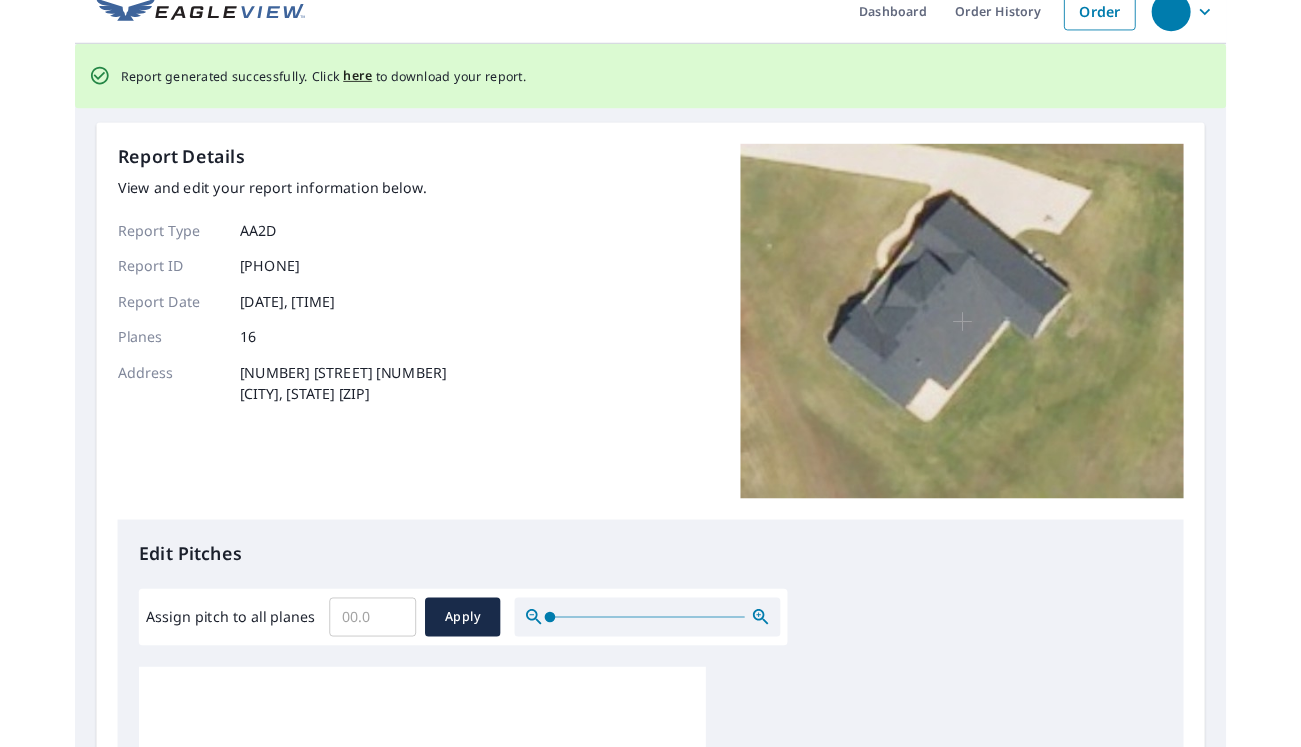 scroll, scrollTop: 0, scrollLeft: 0, axis: both 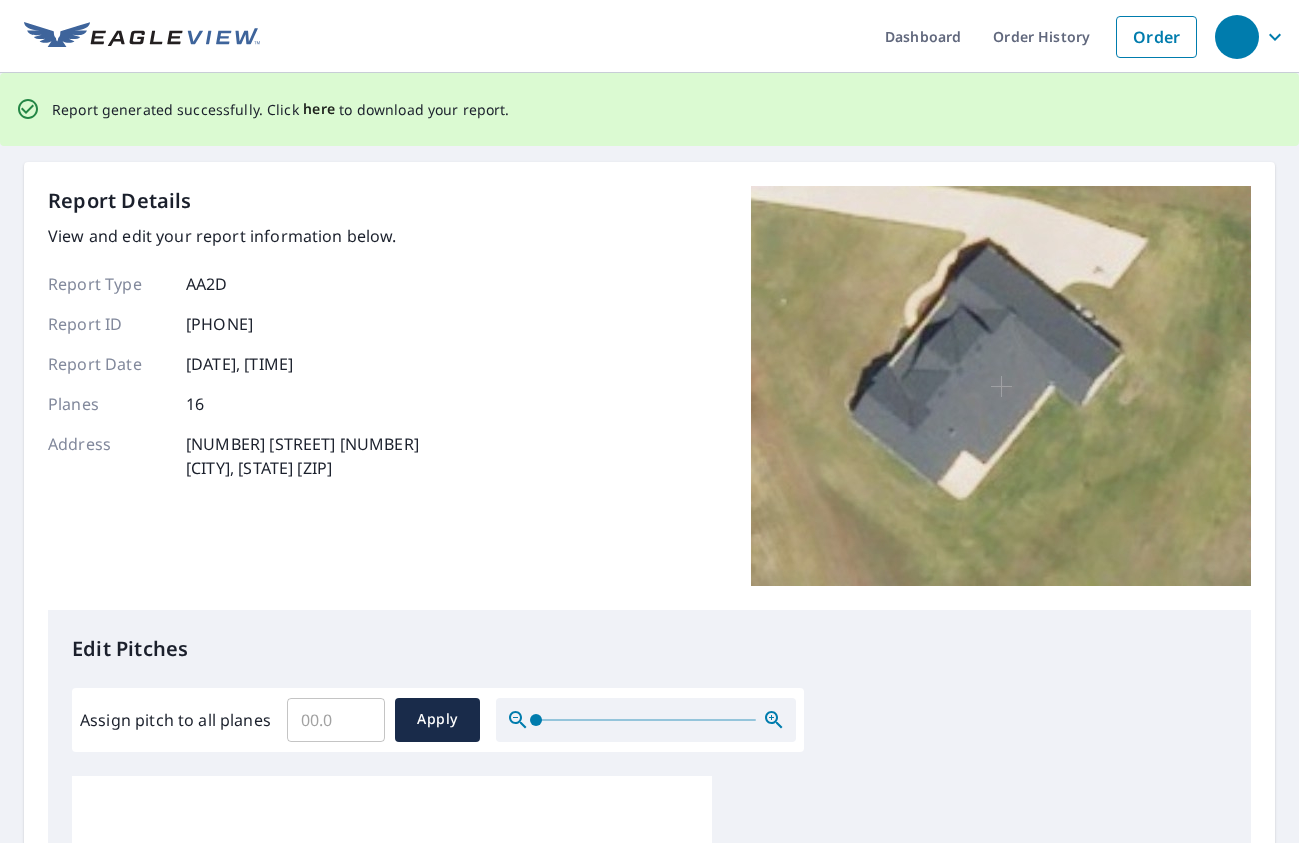 click on "here" at bounding box center (319, 109) 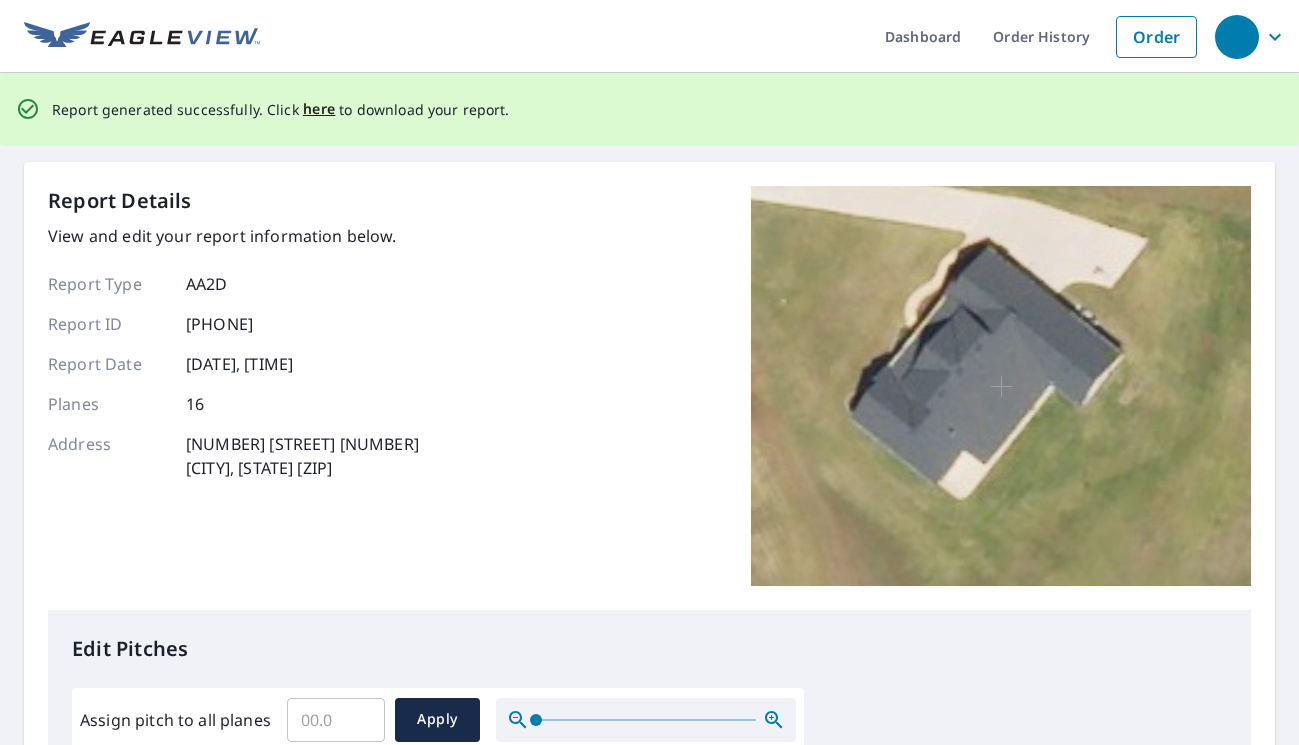 scroll, scrollTop: 20, scrollLeft: 0, axis: vertical 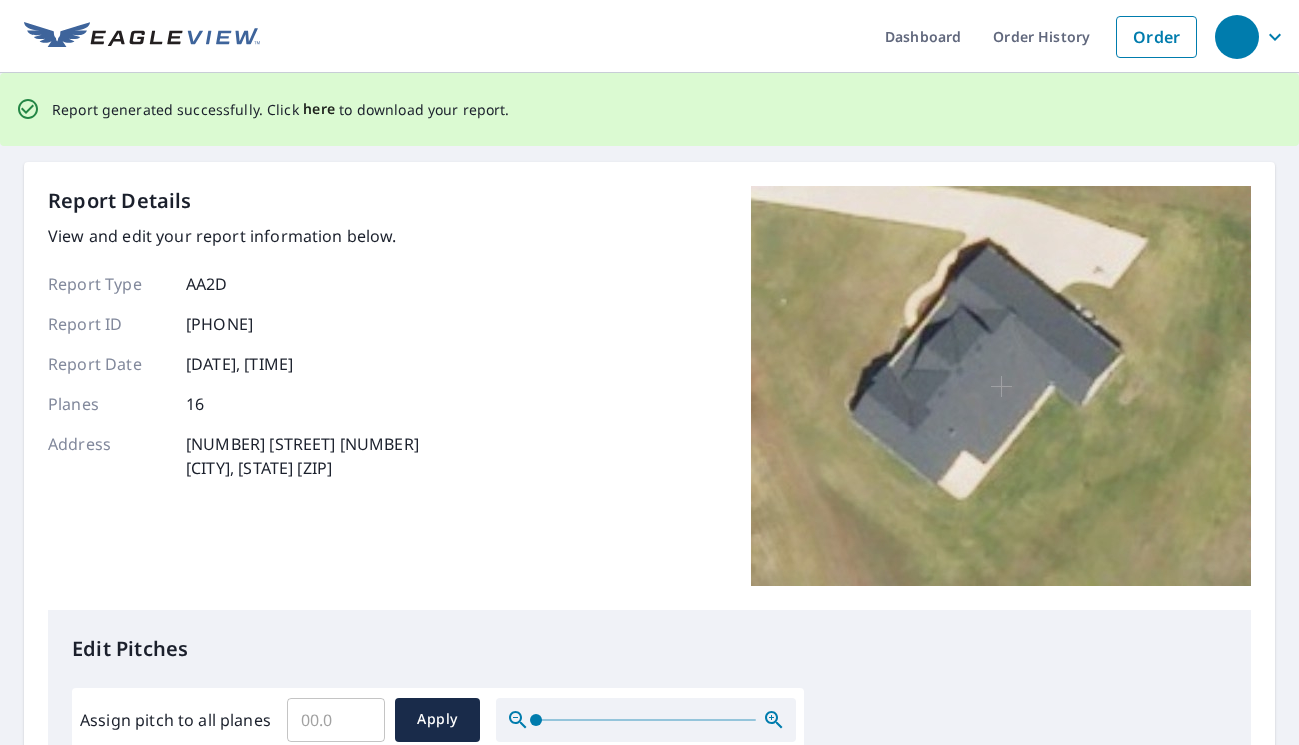 click on "here" at bounding box center [319, 109] 